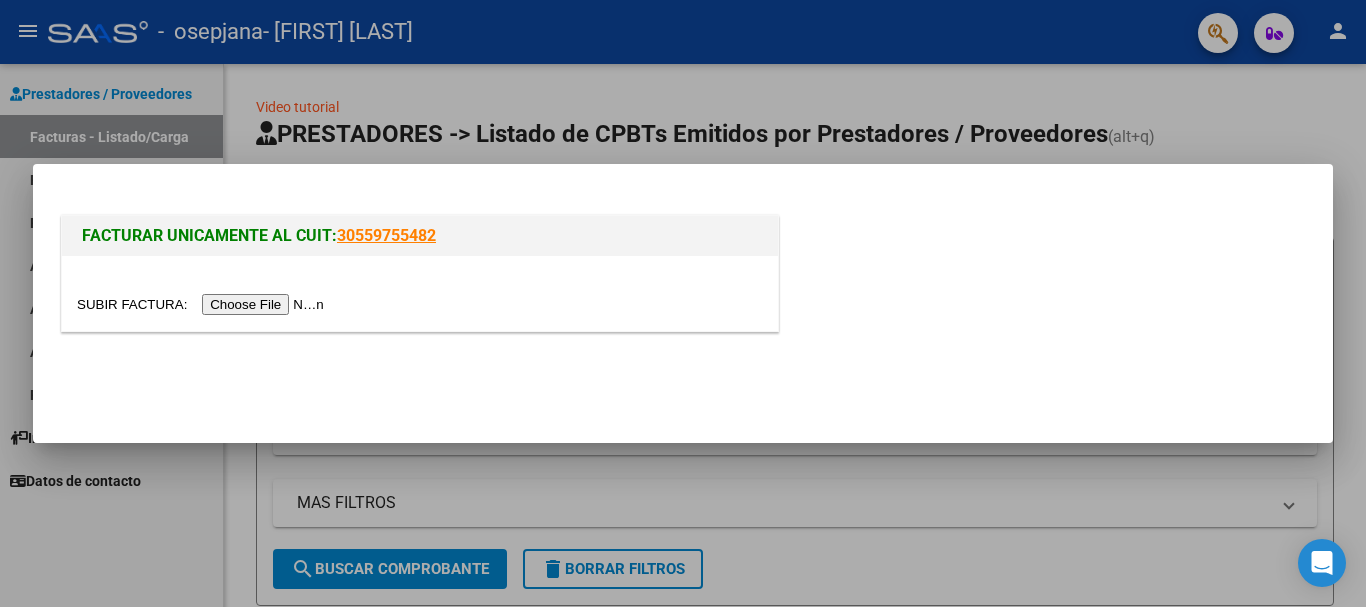 scroll, scrollTop: 0, scrollLeft: 0, axis: both 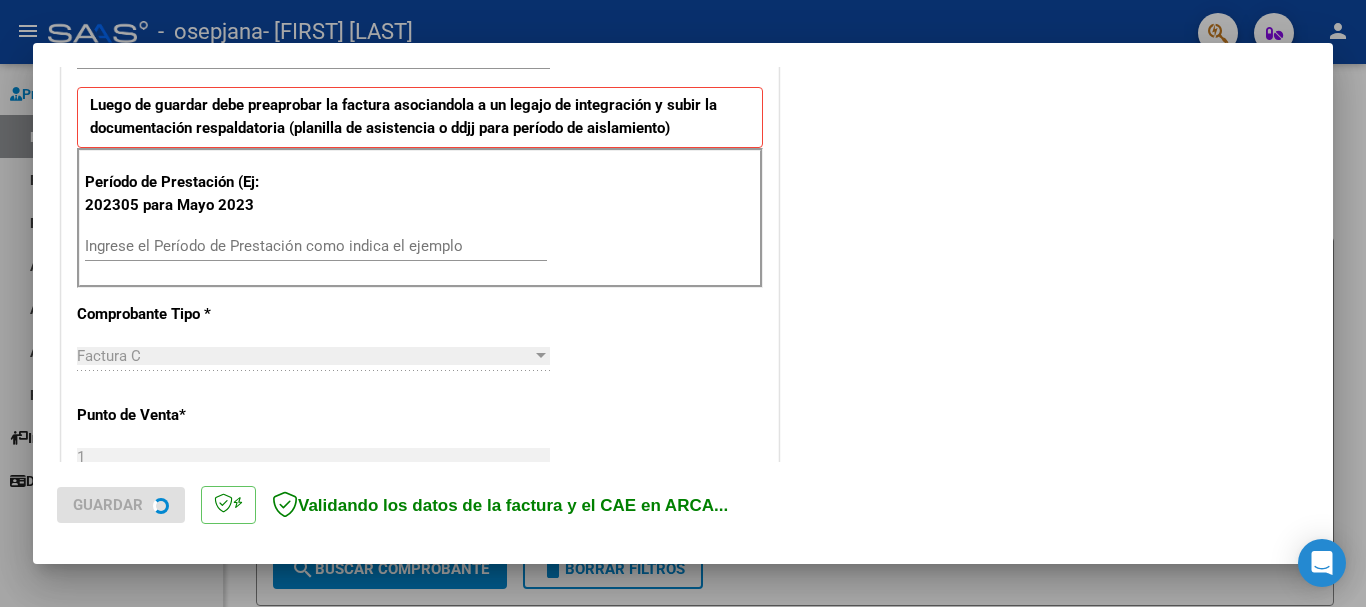 click on "Ingrese el Período de Prestación como indica el ejemplo" at bounding box center [316, 246] 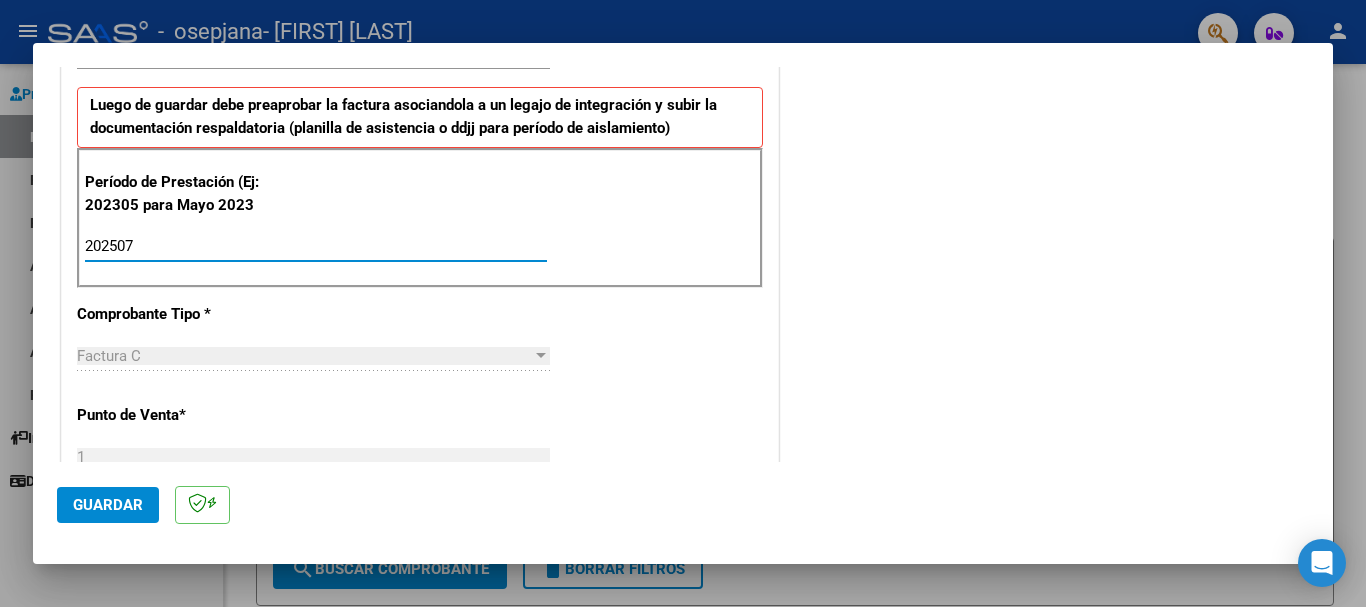 type on "202507" 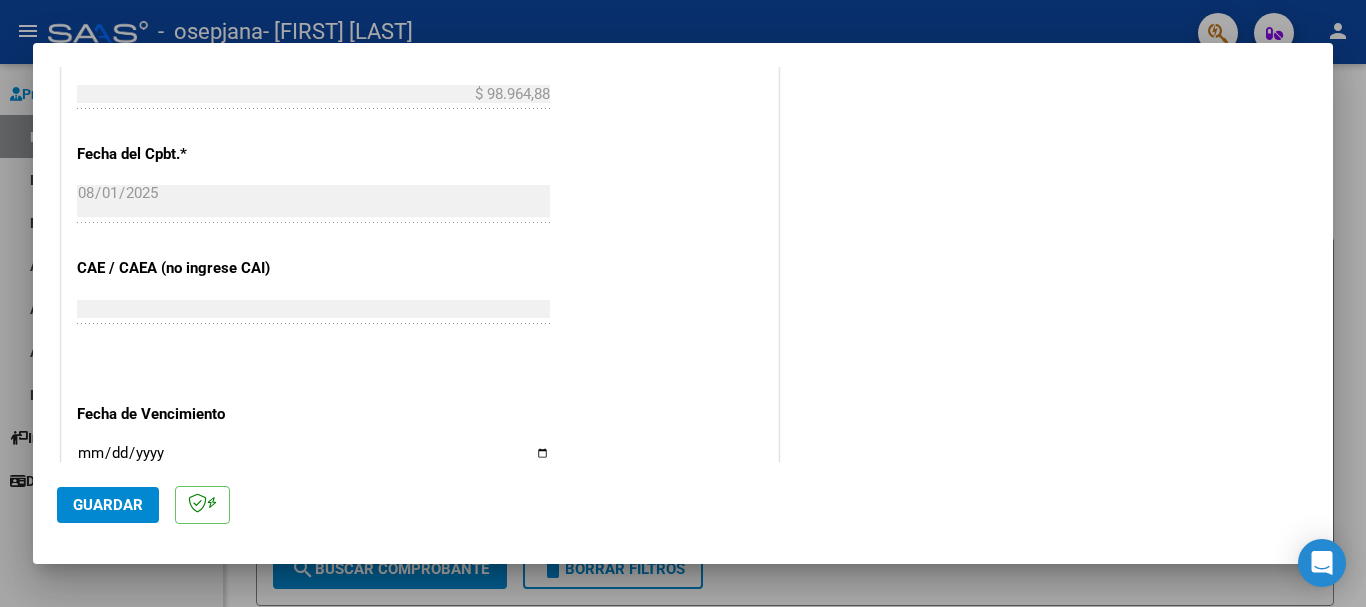 scroll, scrollTop: 1100, scrollLeft: 0, axis: vertical 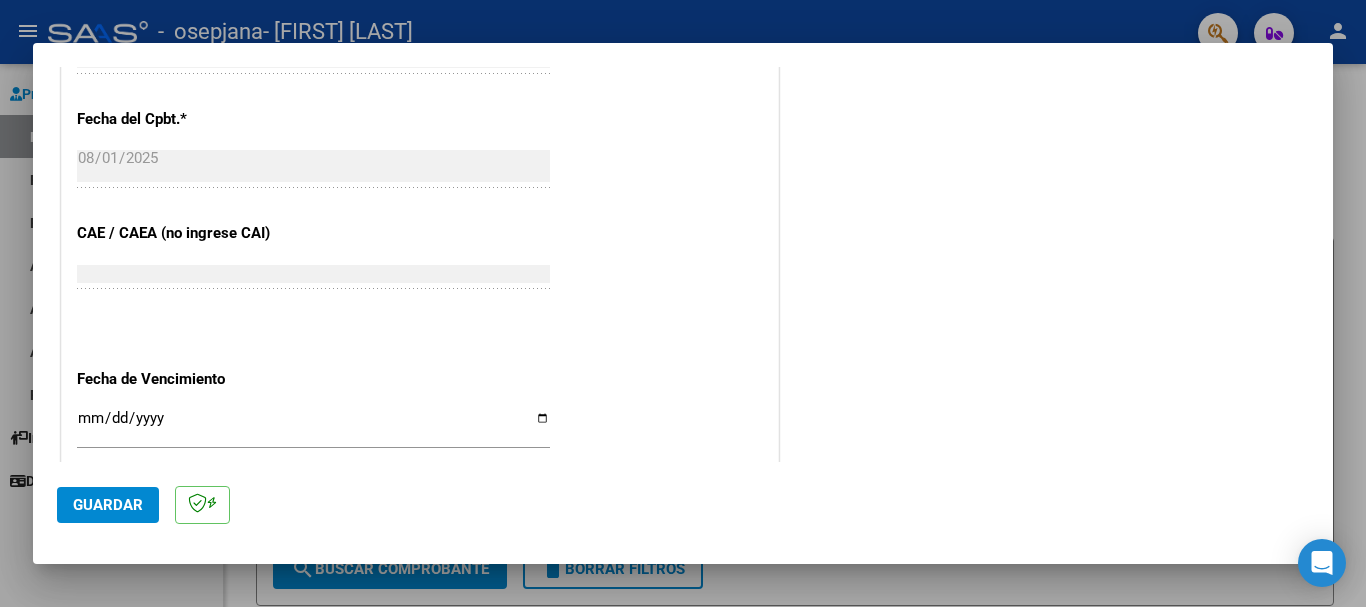 click on "Ingresar la fecha" at bounding box center [313, 426] 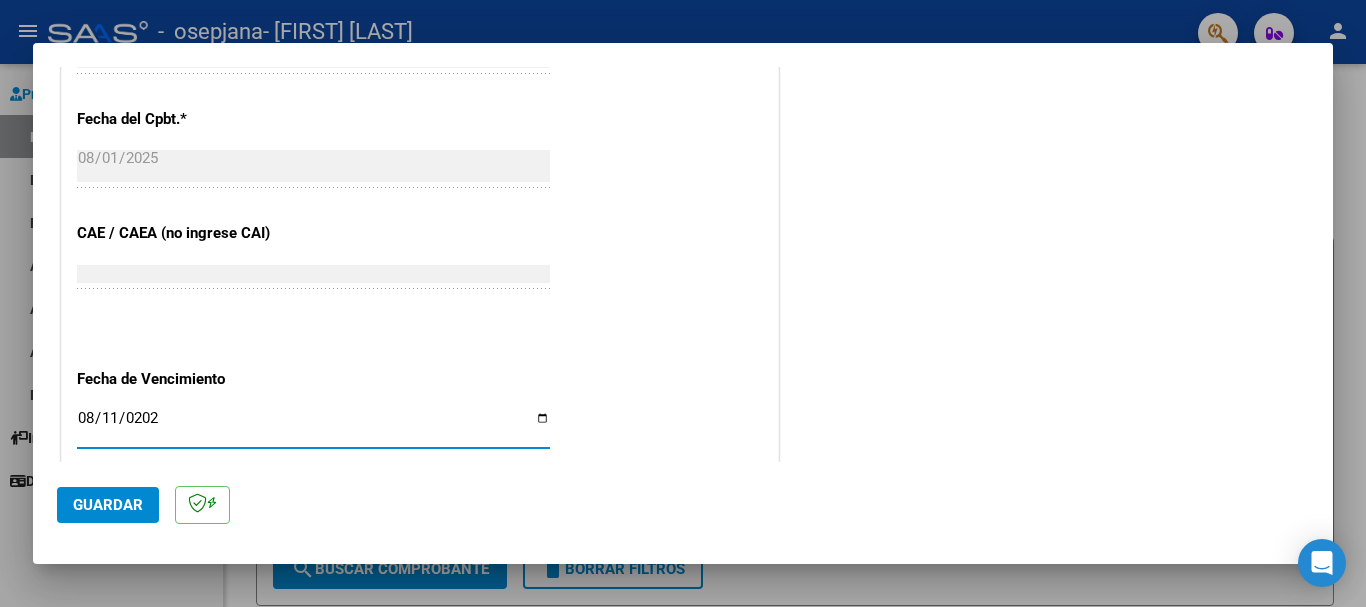 type on "2025-08-11" 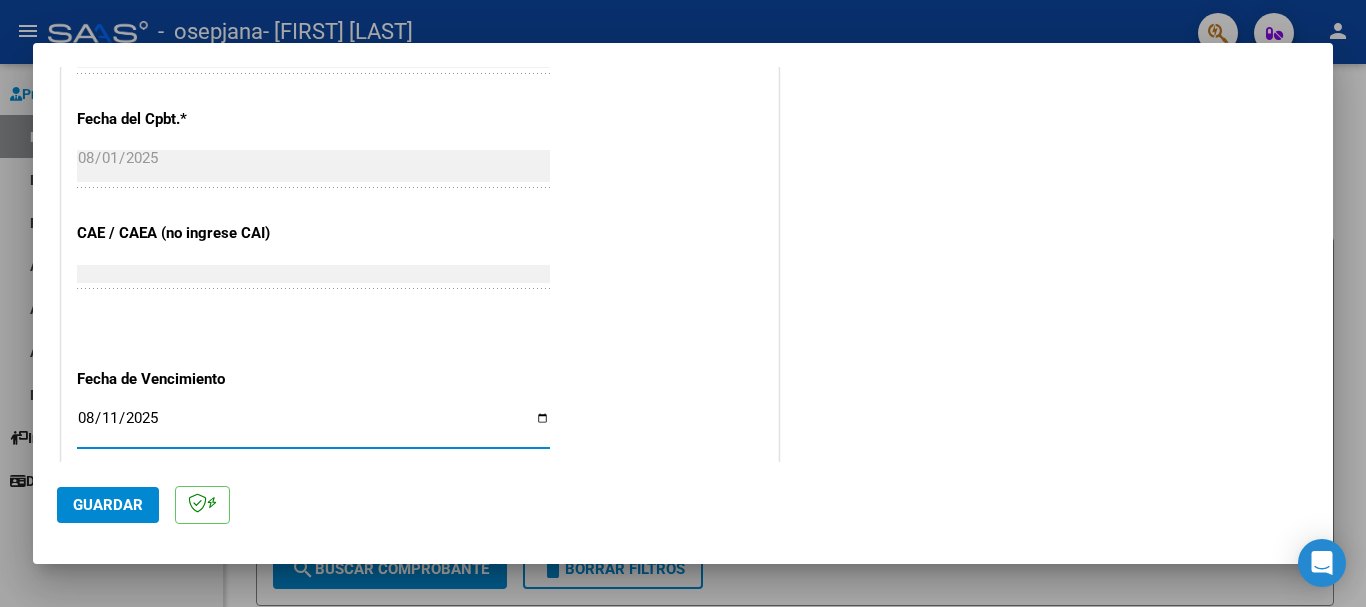 click on "Guardar" 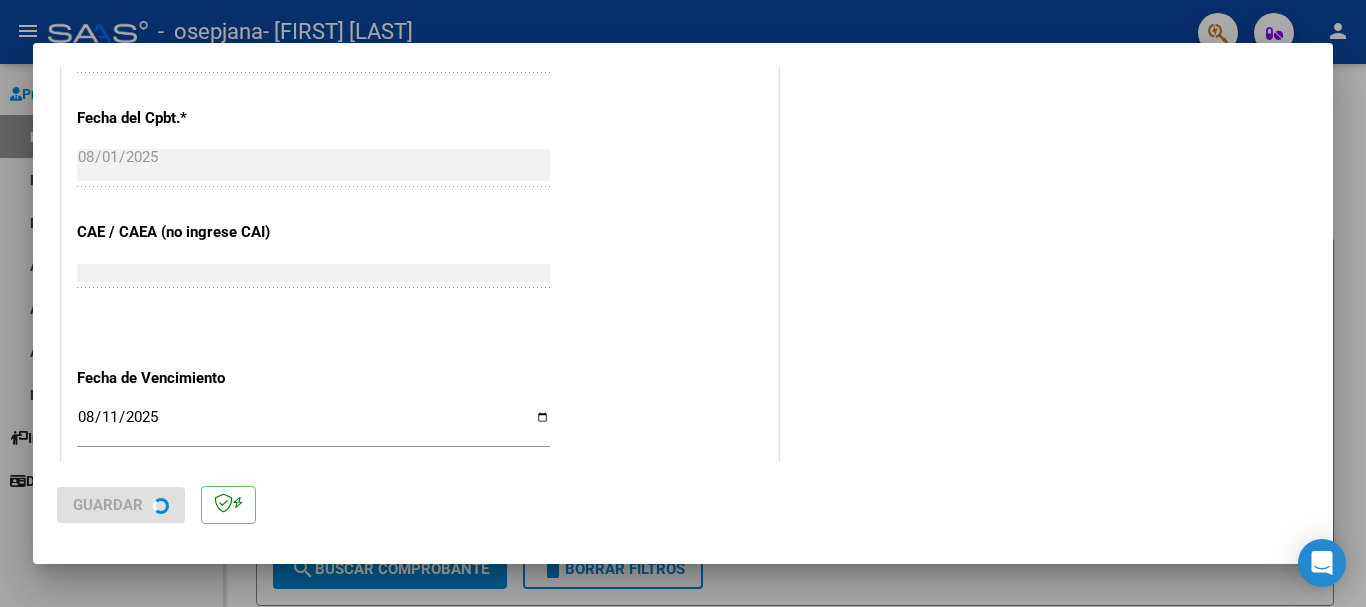 scroll, scrollTop: 0, scrollLeft: 0, axis: both 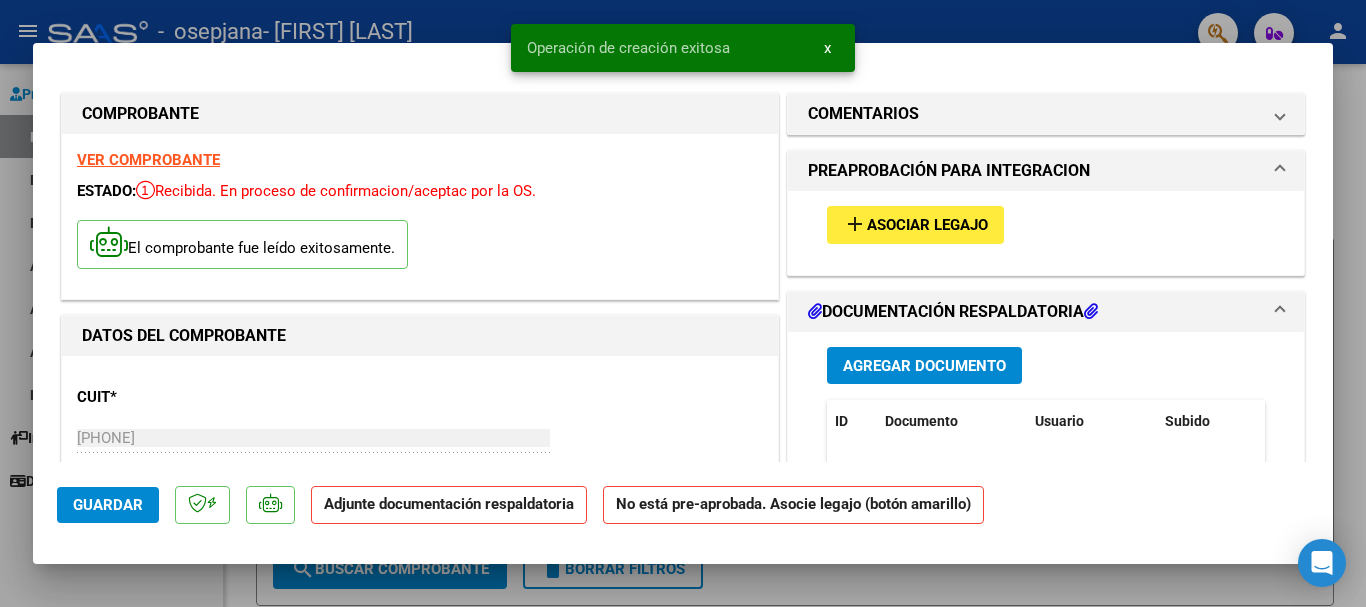 click on "Asociar Legajo" at bounding box center (927, 226) 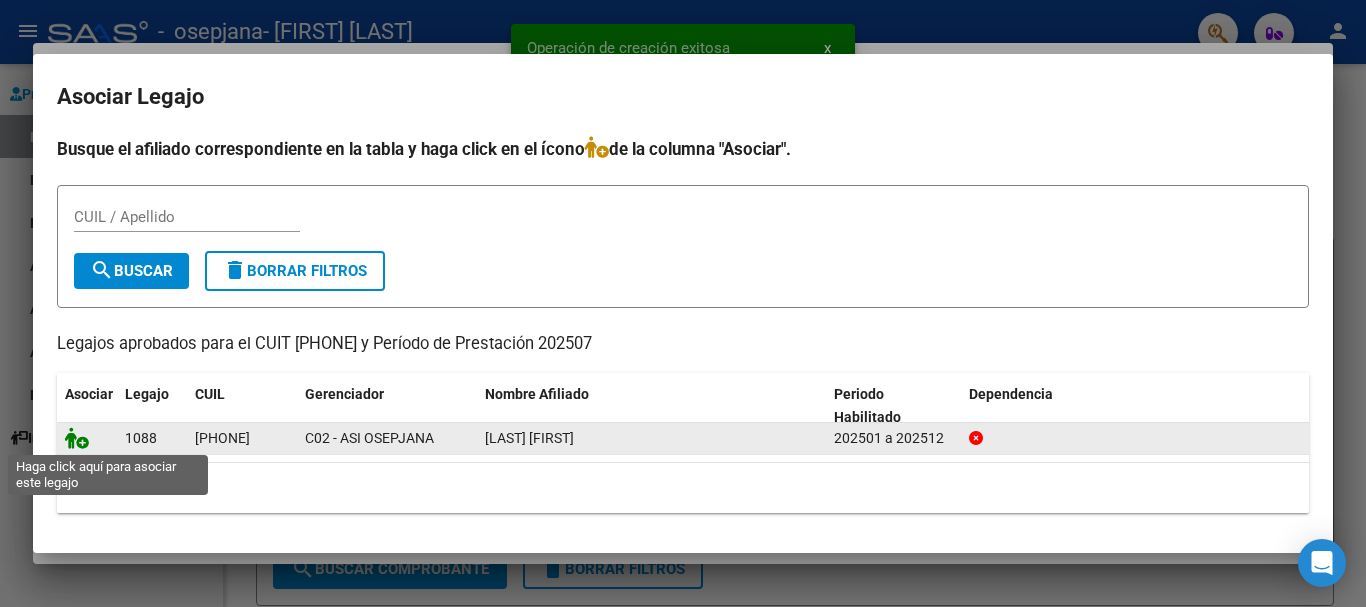 click 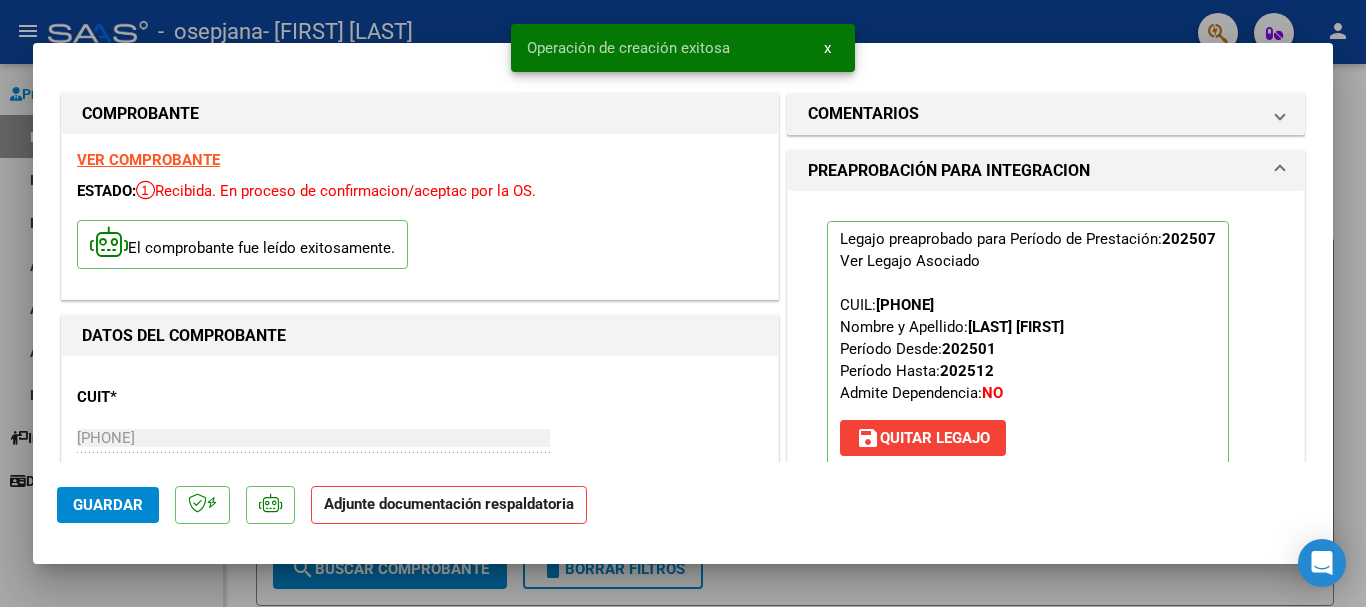 scroll, scrollTop: 200, scrollLeft: 0, axis: vertical 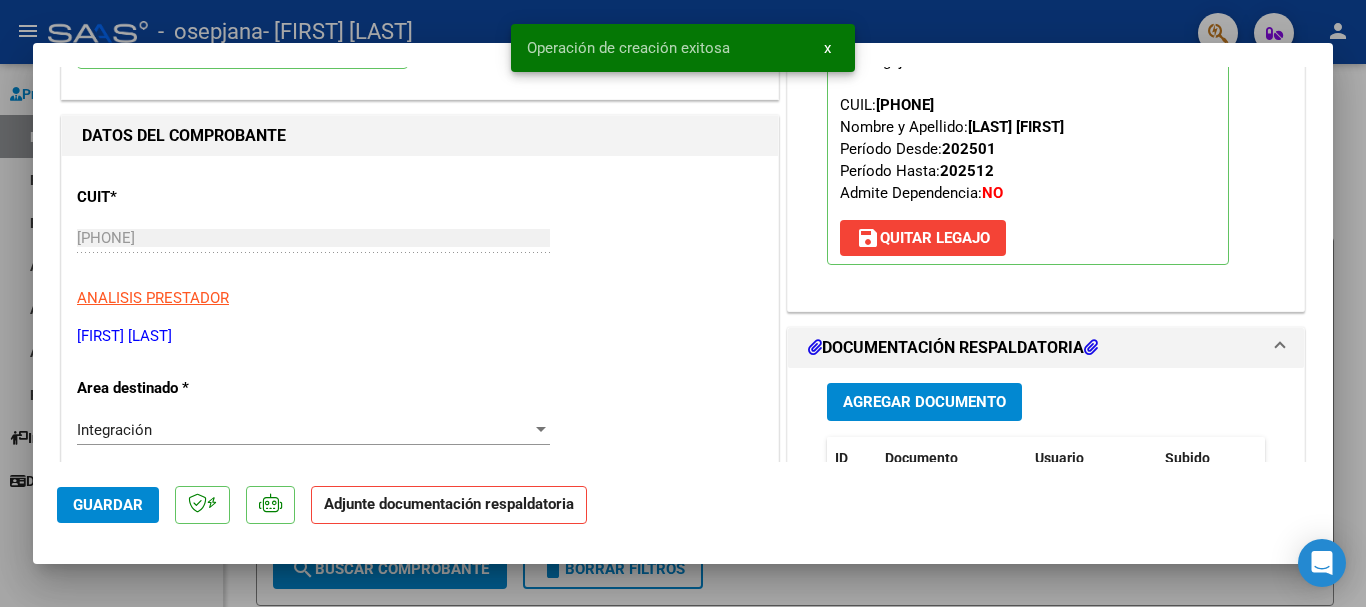 click on "Agregar Documento" at bounding box center (924, 403) 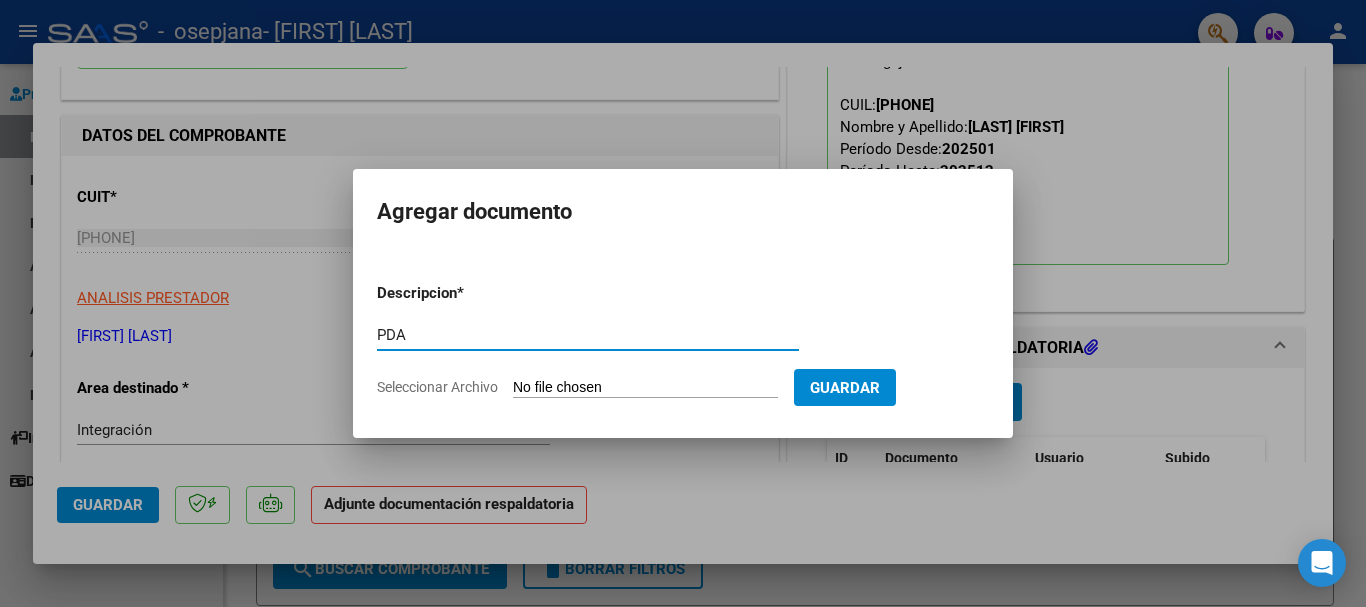type on "PDA" 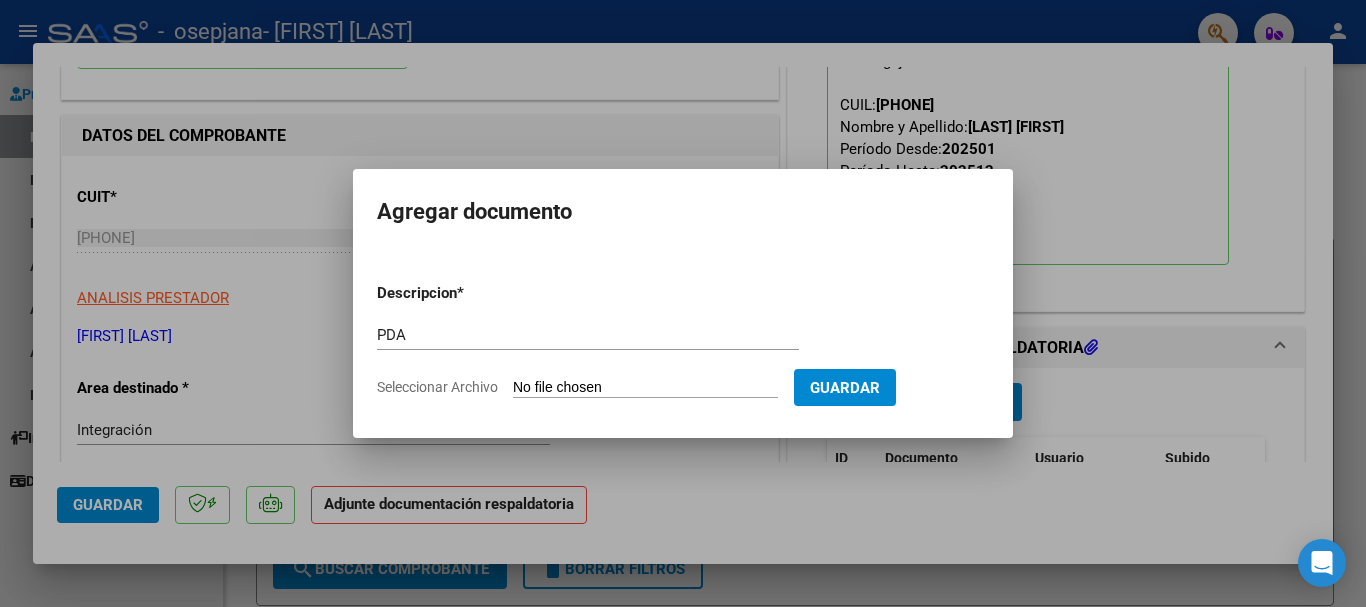 type on "C:\fakepath\Documento 94 (1).pdf" 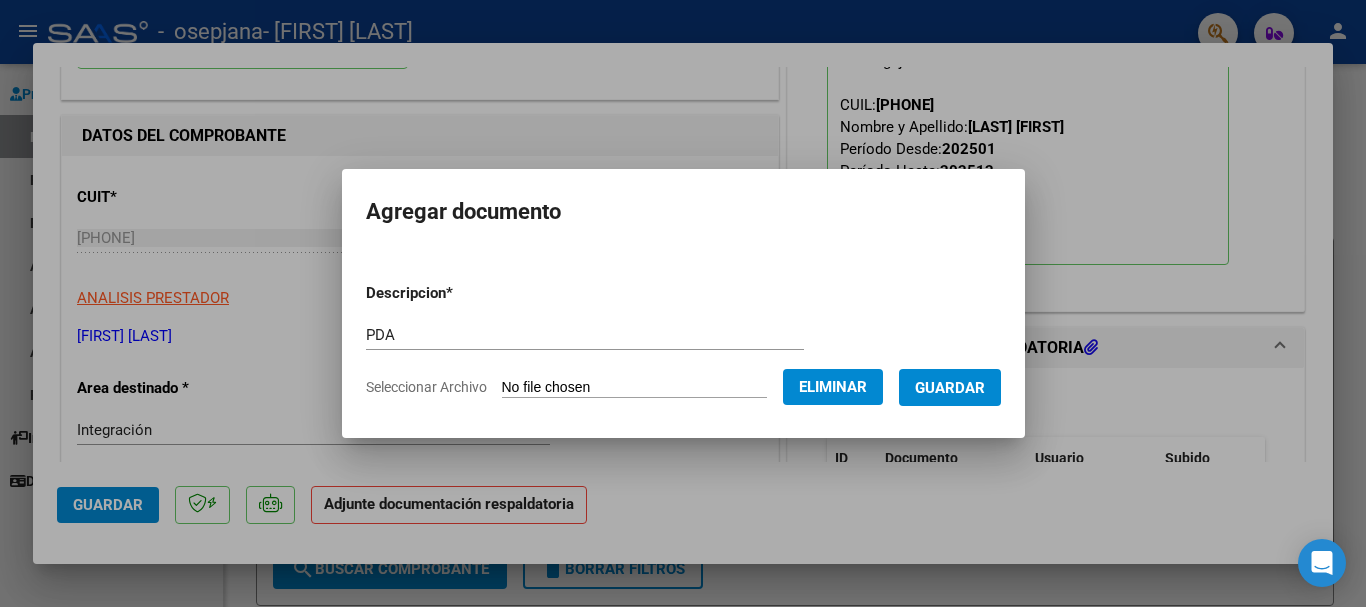 click on "Guardar" at bounding box center (950, 387) 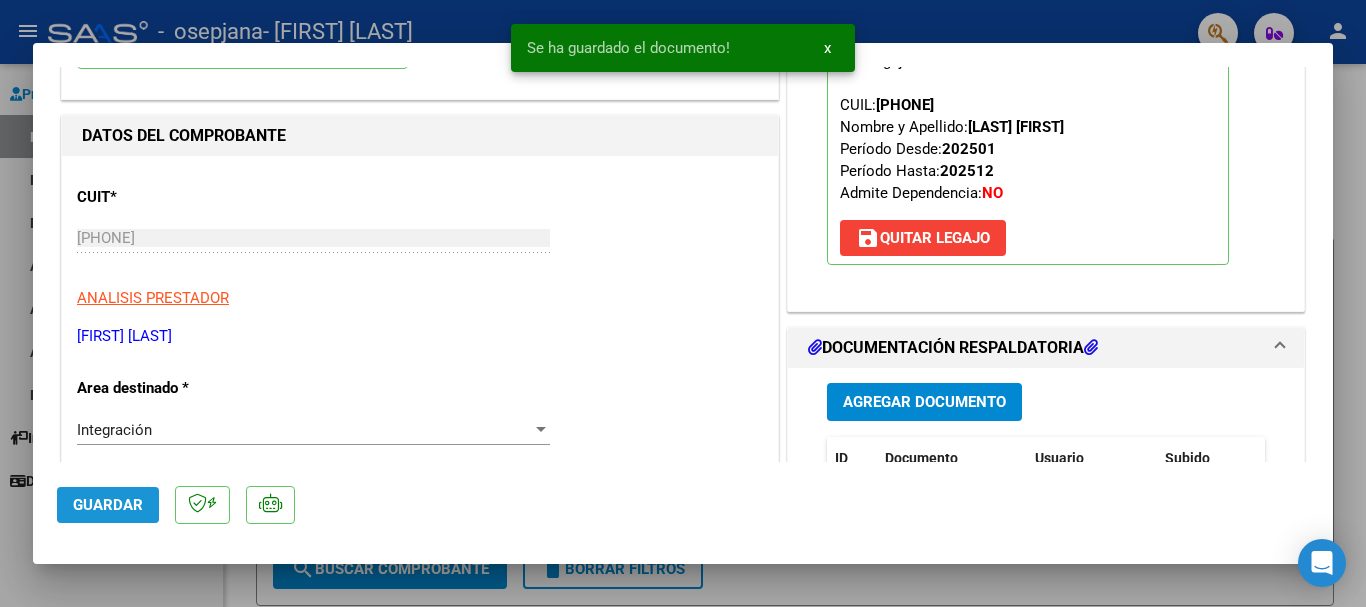 click on "Guardar" 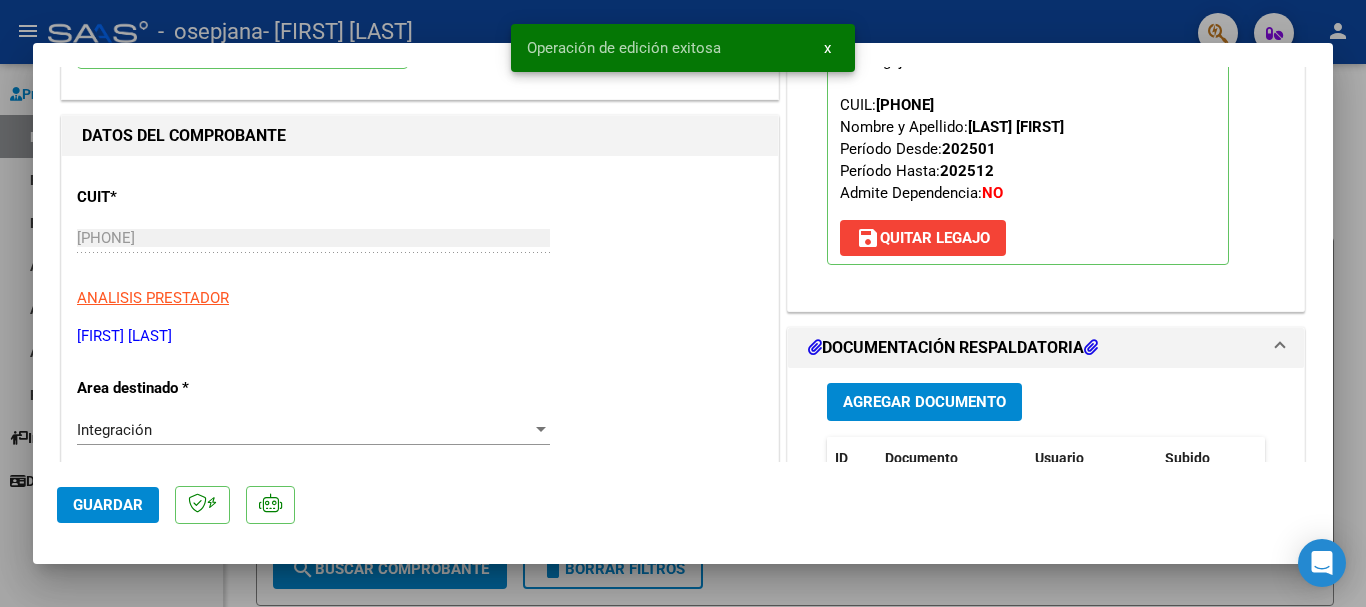 click on "Guardar" 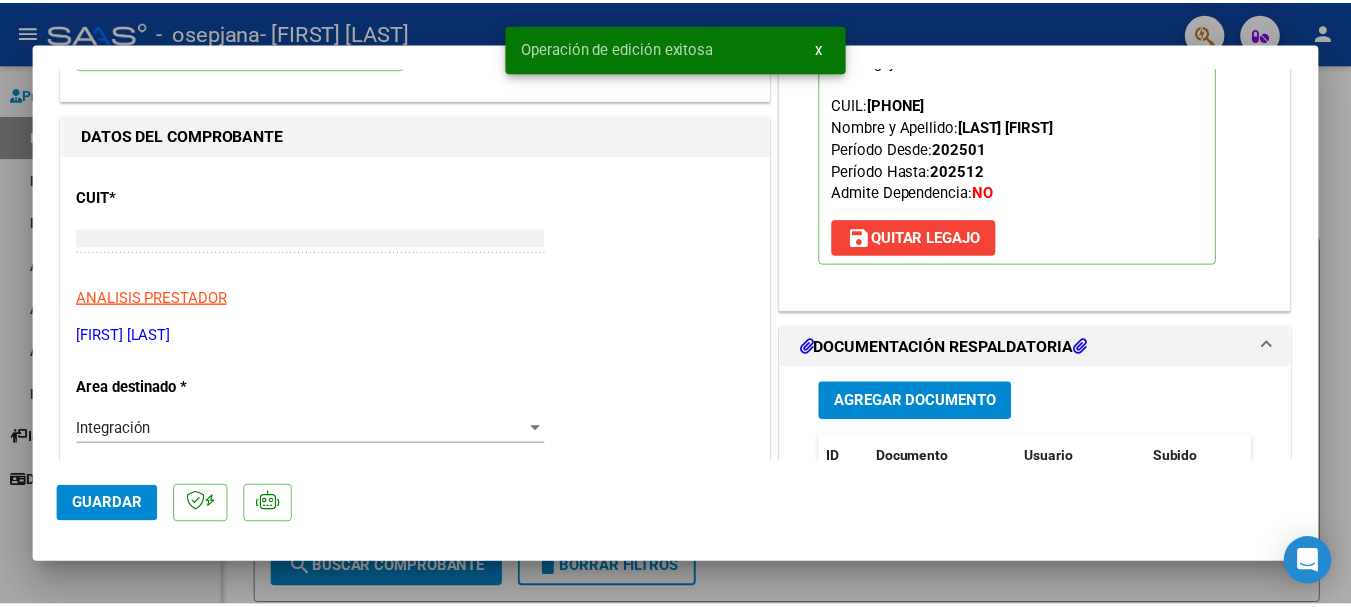 scroll, scrollTop: 212, scrollLeft: 0, axis: vertical 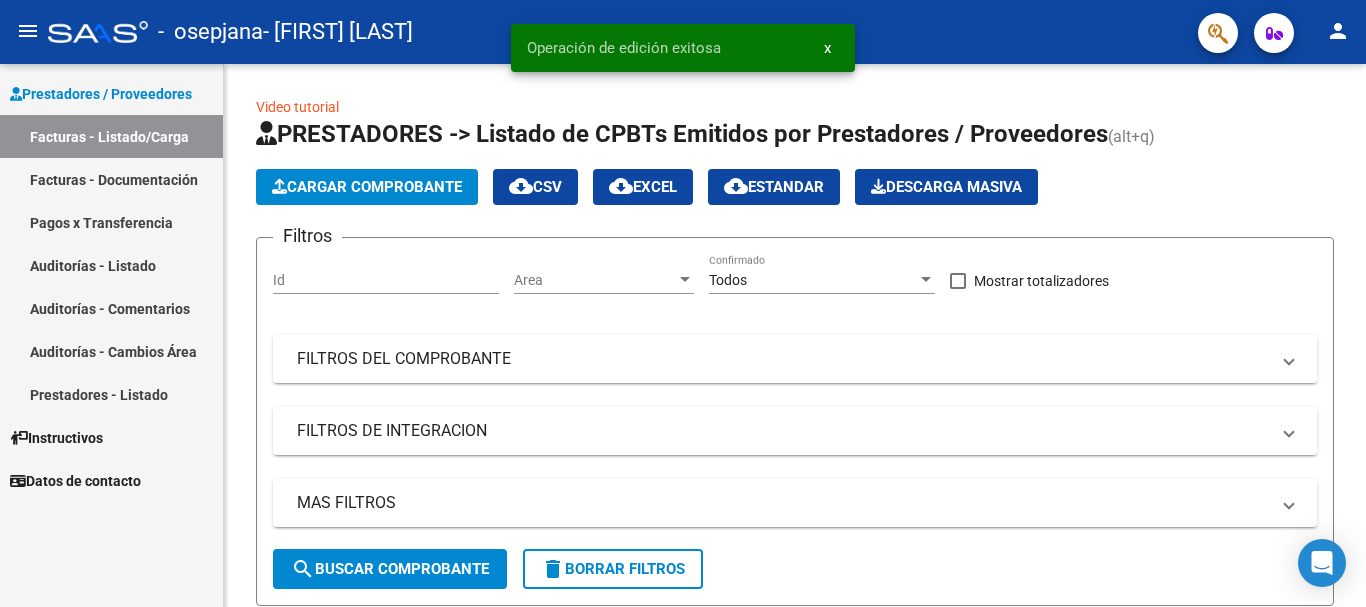 click on "person" 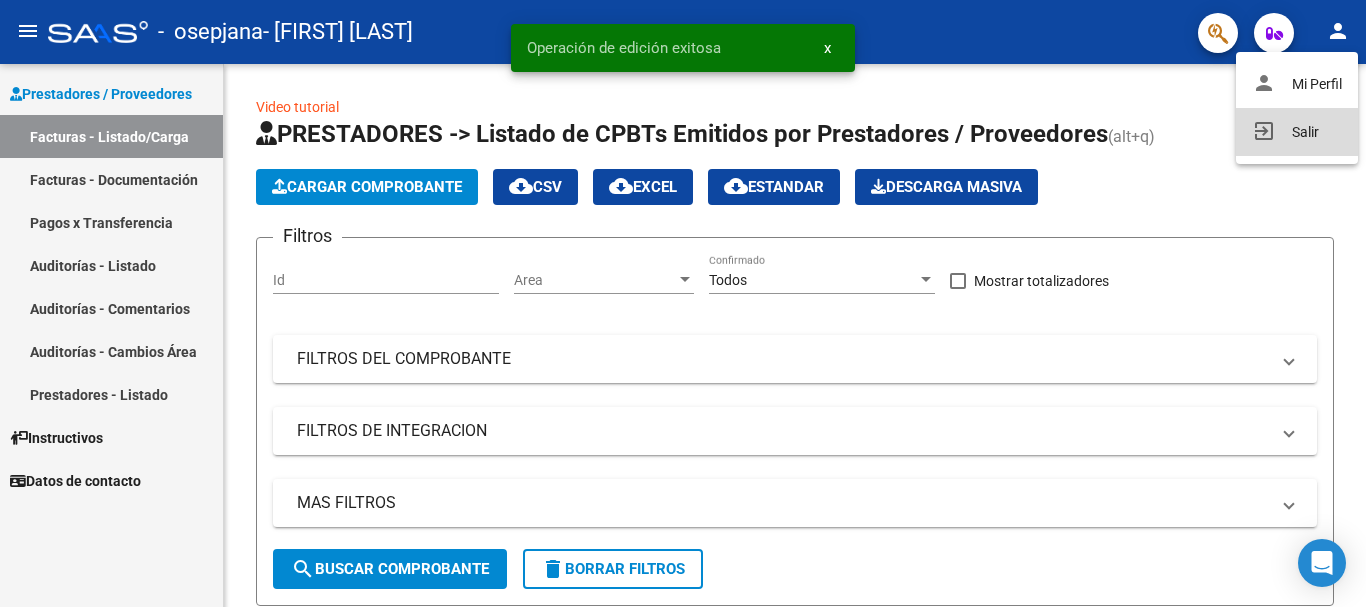 click on "exit_to_app  Salir" at bounding box center (1297, 132) 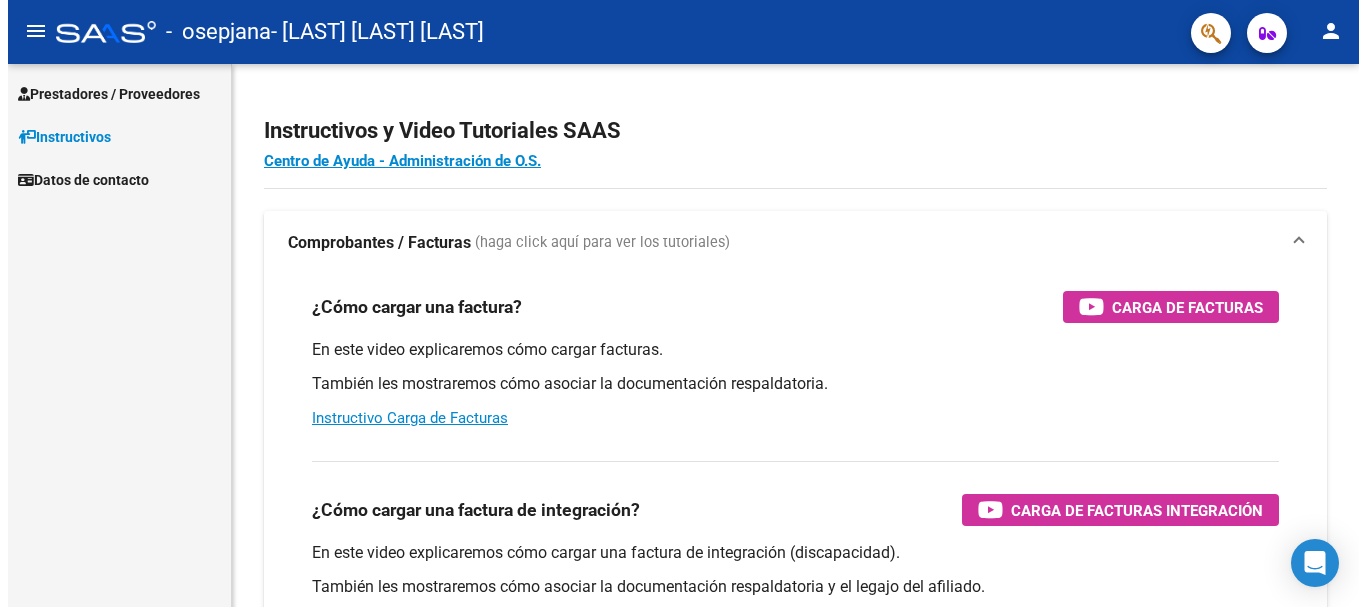 scroll, scrollTop: 0, scrollLeft: 0, axis: both 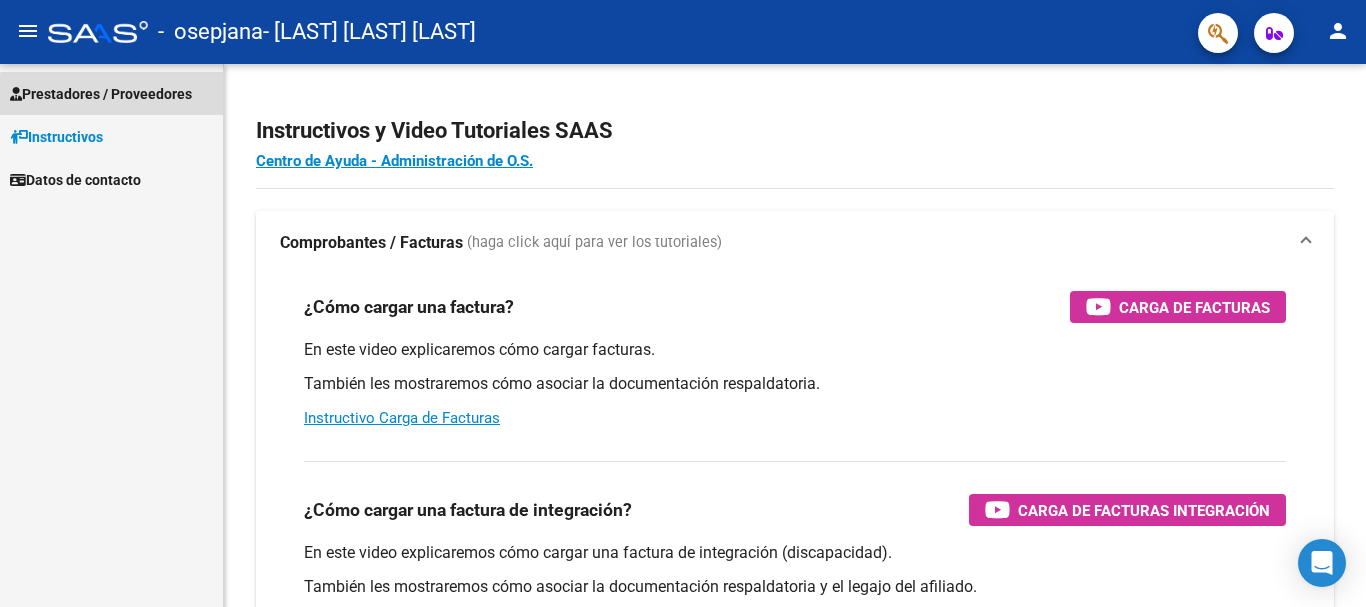 click on "Prestadores / Proveedores" at bounding box center [101, 94] 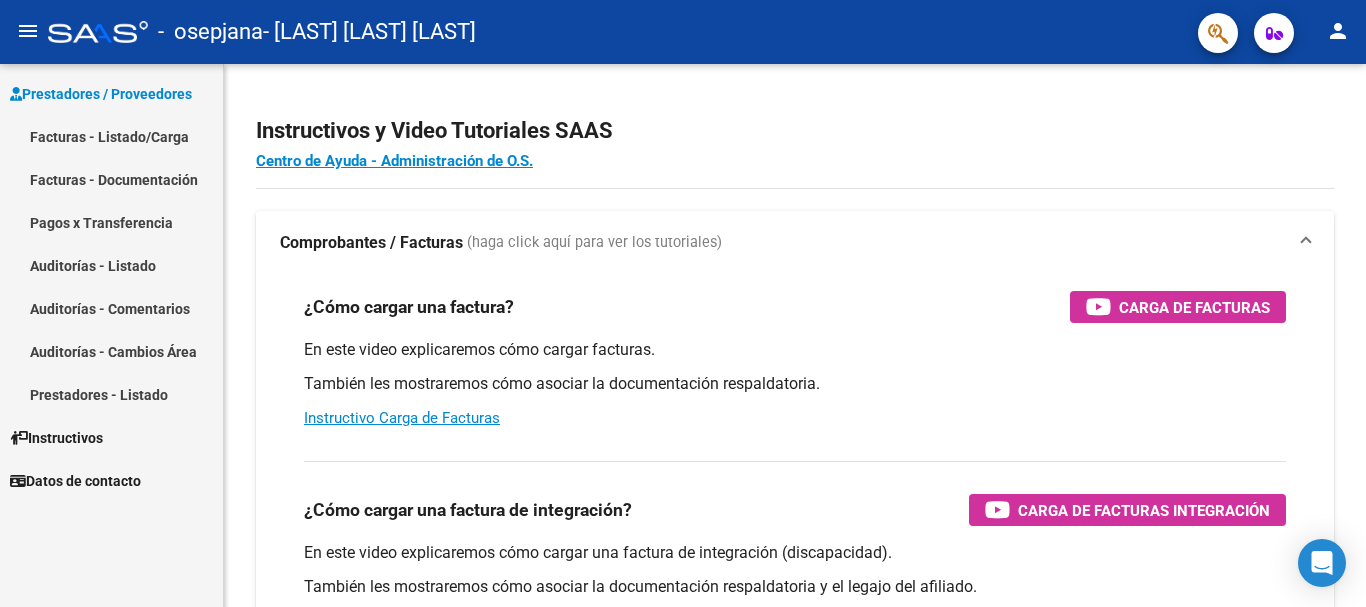 click on "Facturas - Listado/Carga" at bounding box center [111, 136] 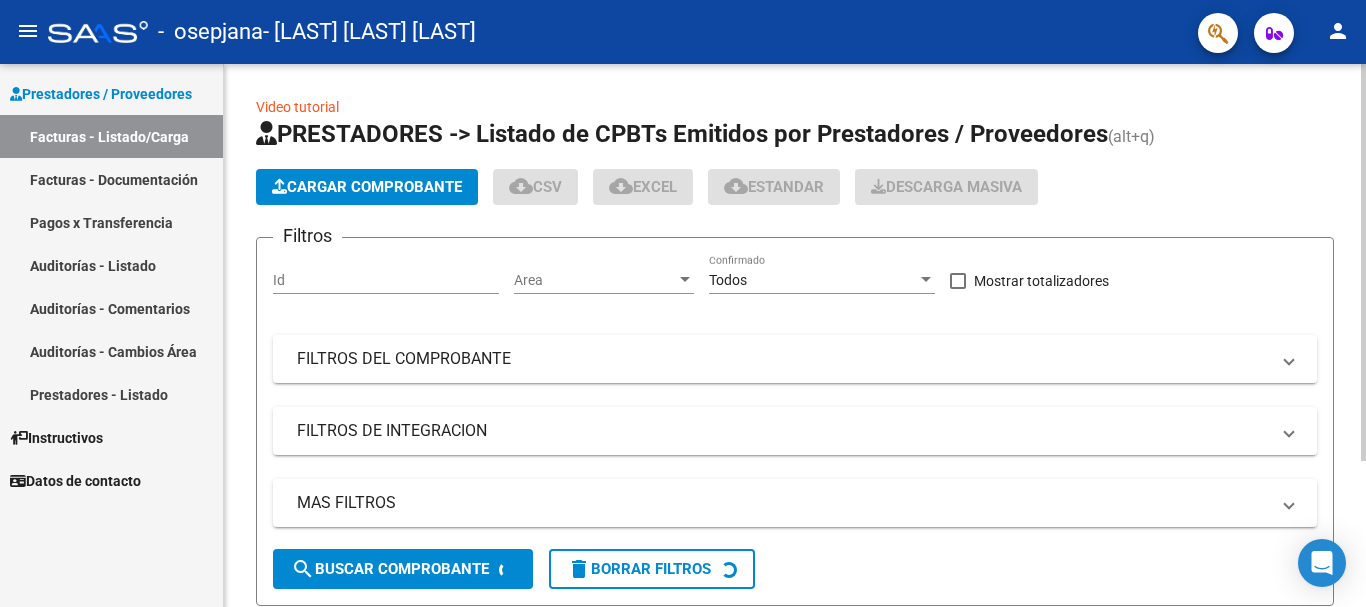 click on "Cargar Comprobante" 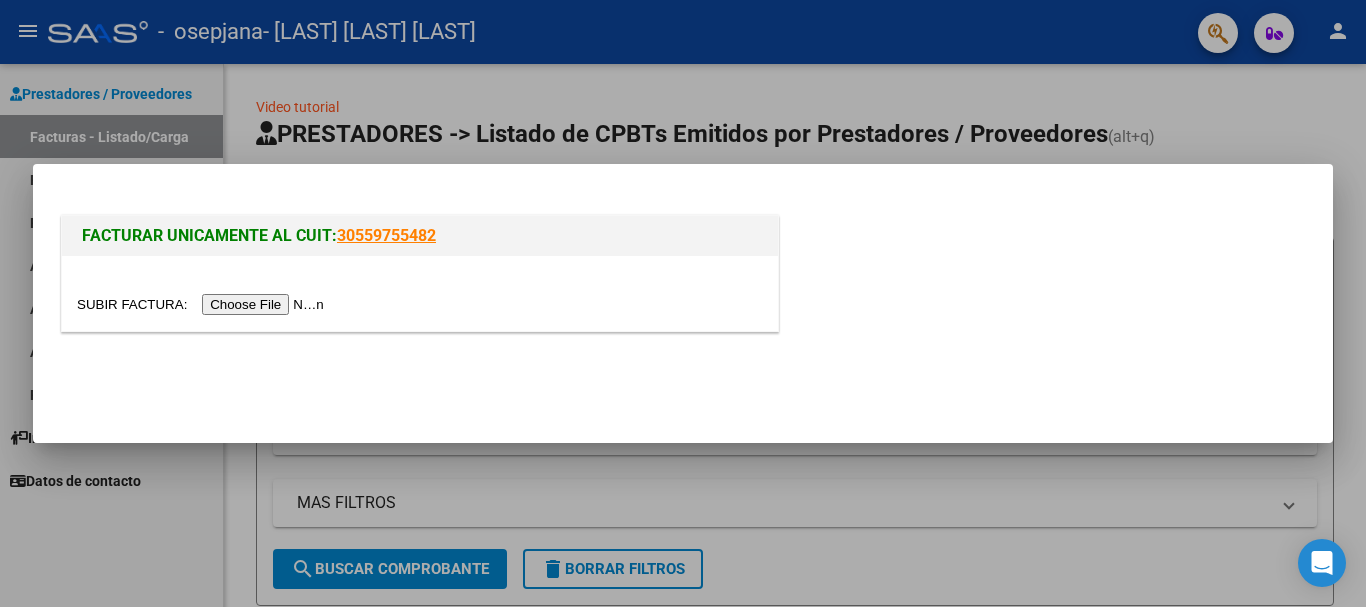 click at bounding box center [203, 304] 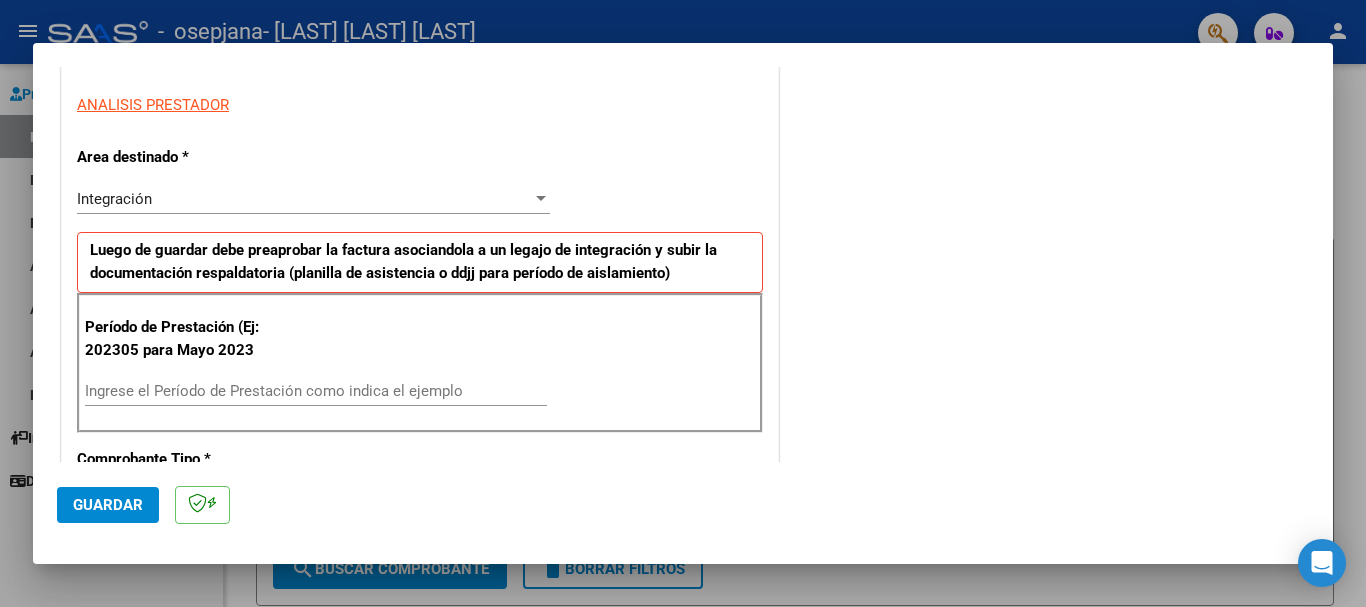 scroll, scrollTop: 400, scrollLeft: 0, axis: vertical 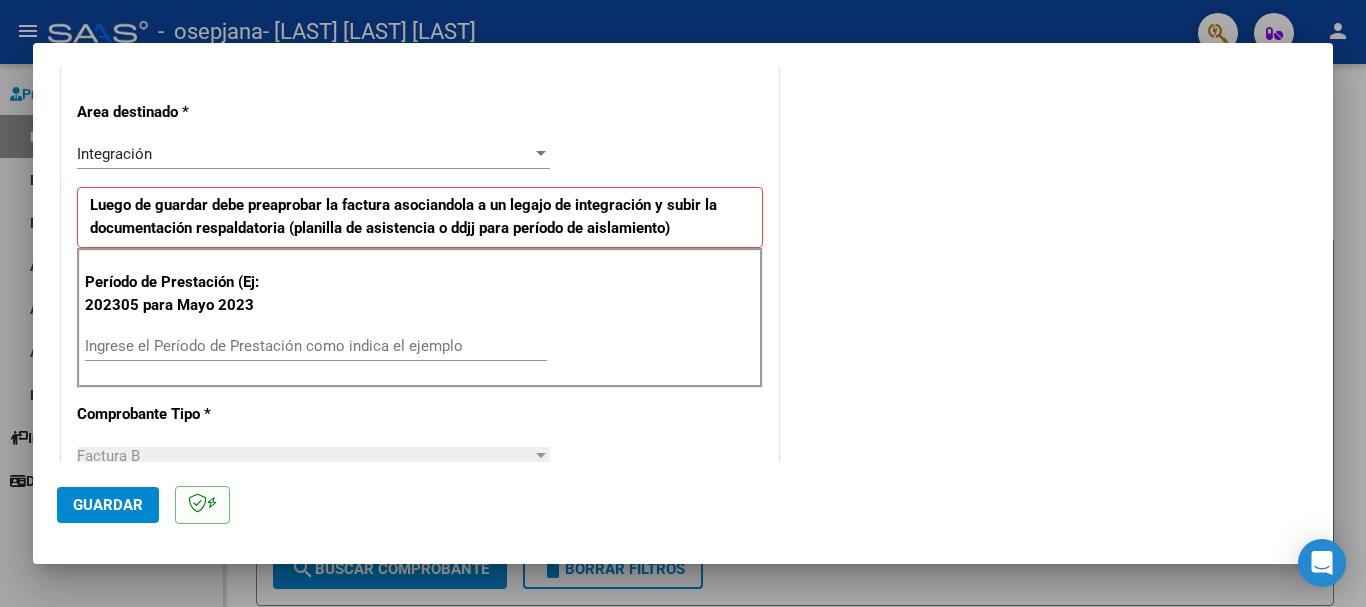 click on "Ingrese el Período de Prestación como indica el ejemplo" at bounding box center (316, 346) 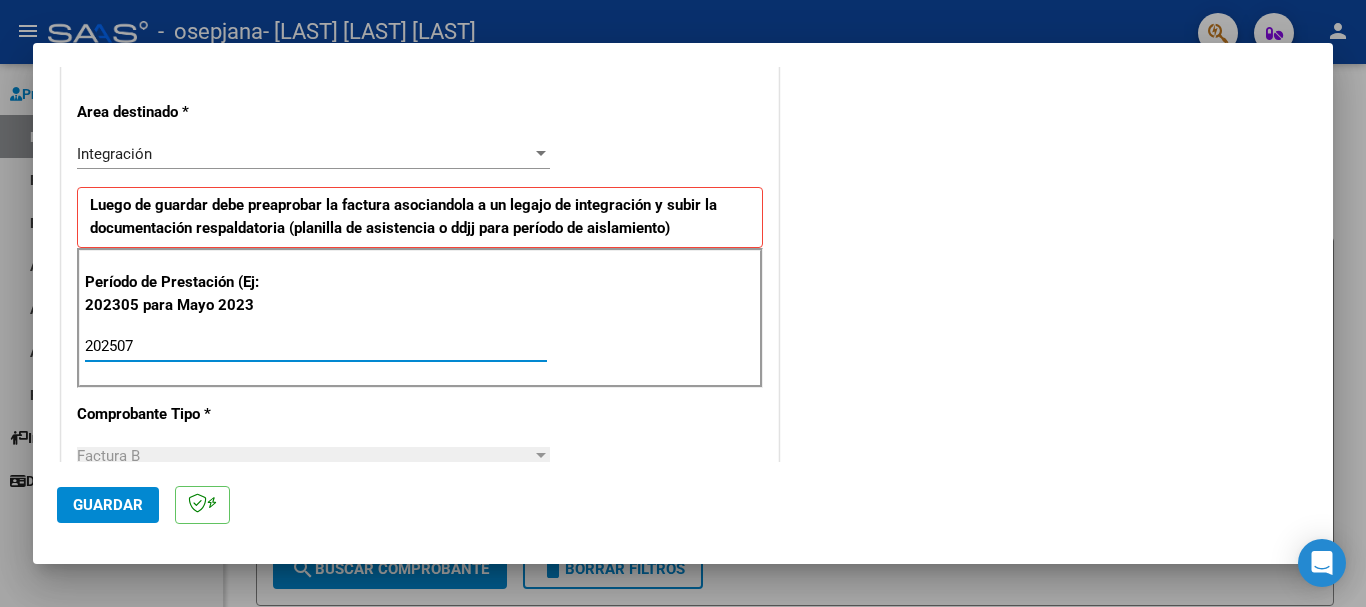 type on "202507" 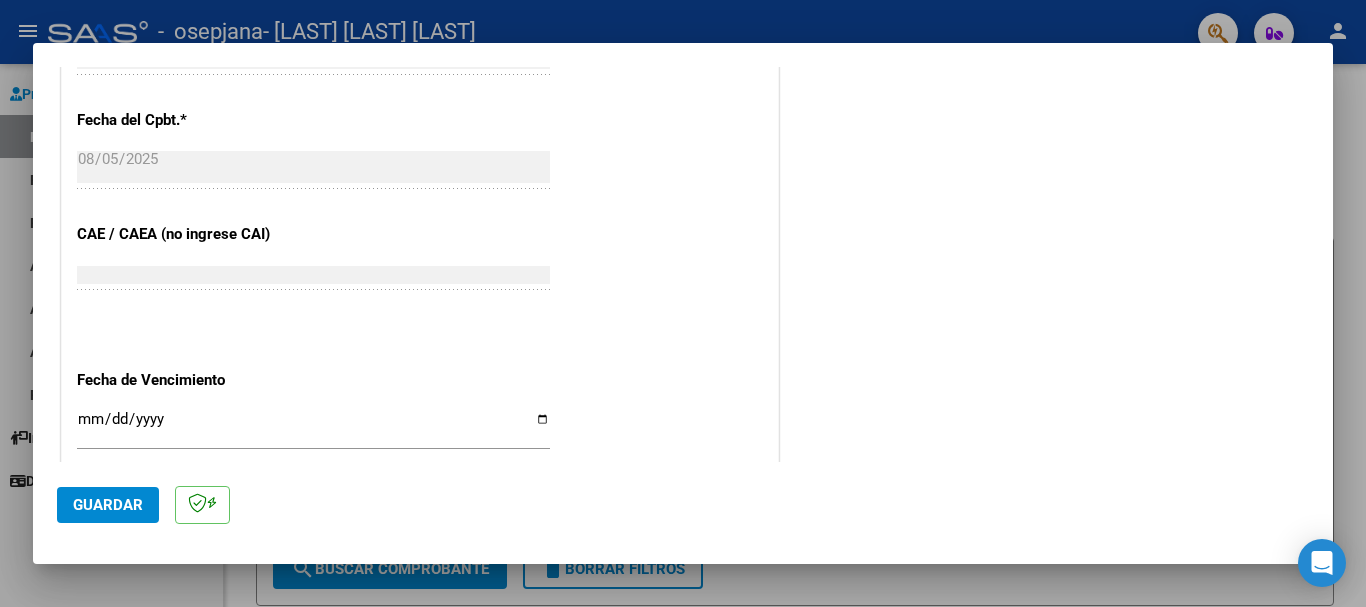 scroll, scrollTop: 1100, scrollLeft: 0, axis: vertical 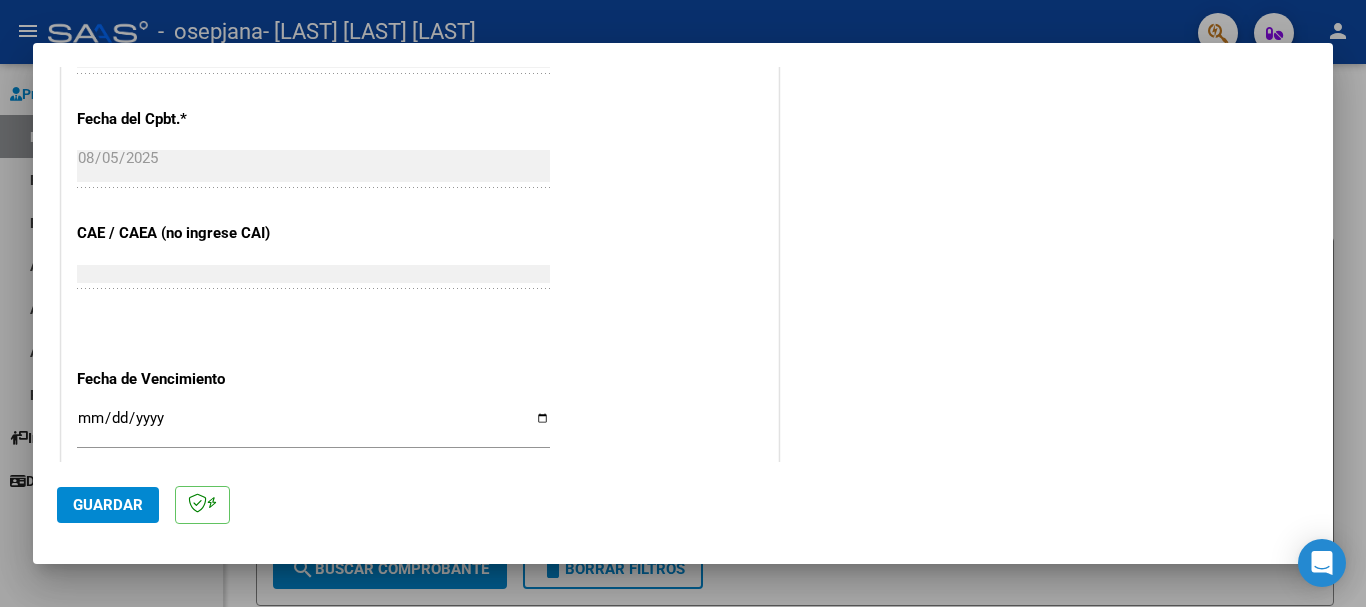click on "Ingresar la fecha" at bounding box center [313, 426] 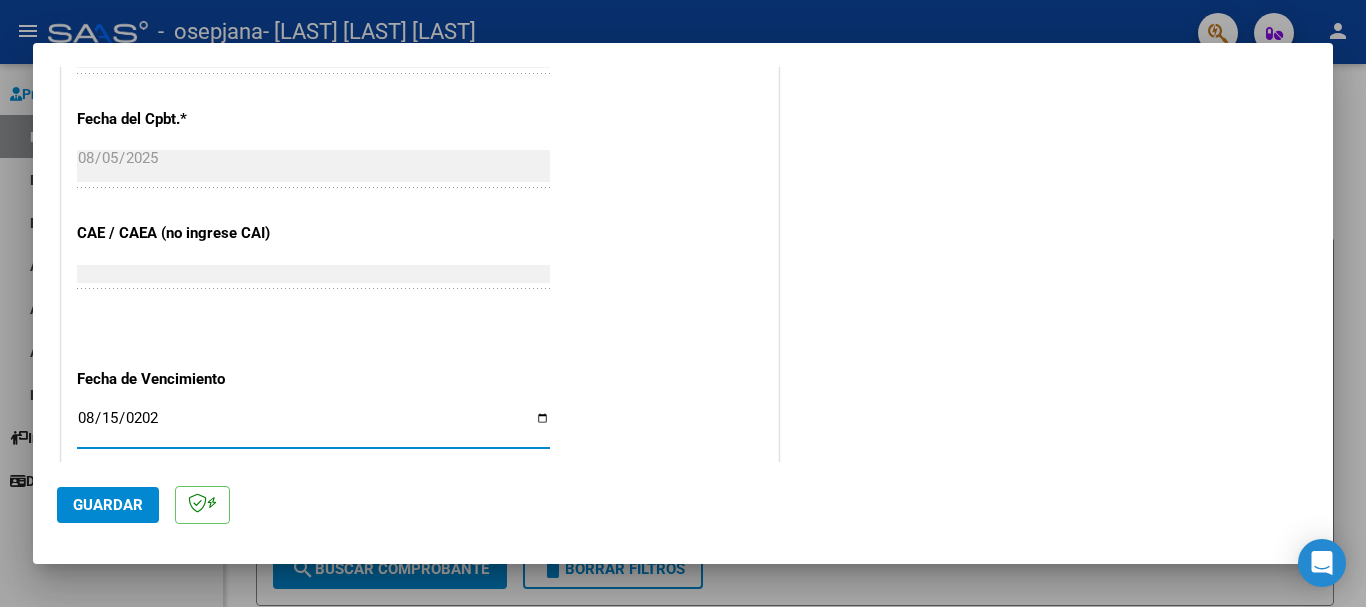 type on "2025-08-15" 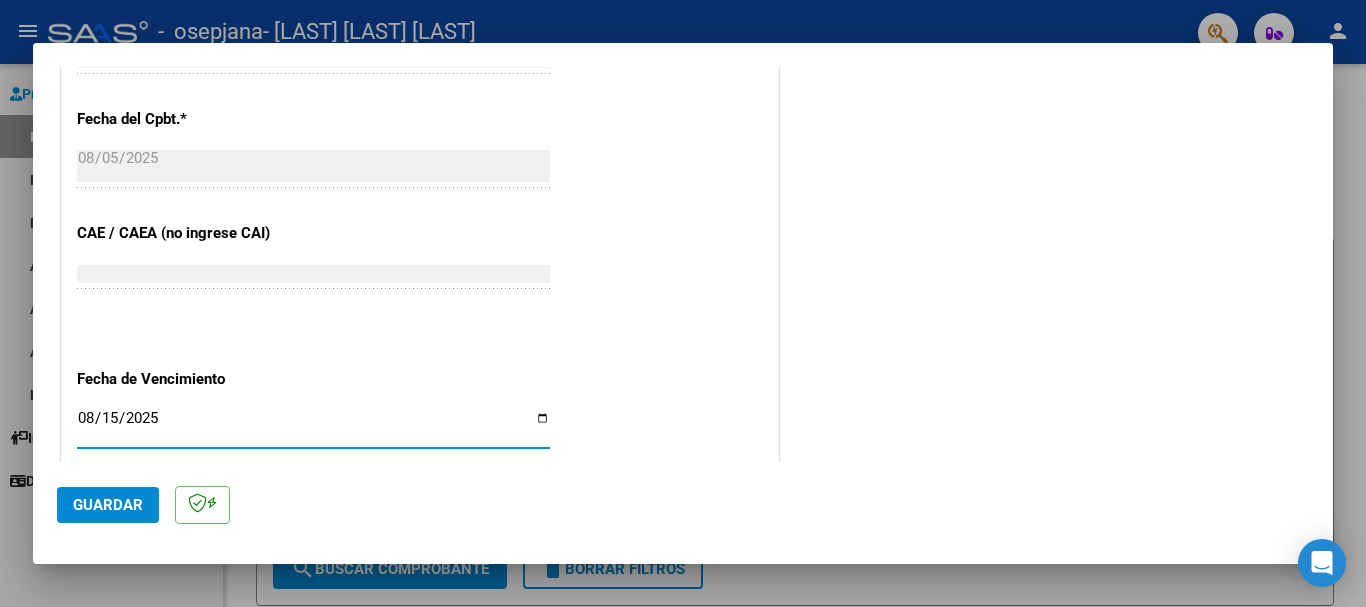 click on "Guardar" 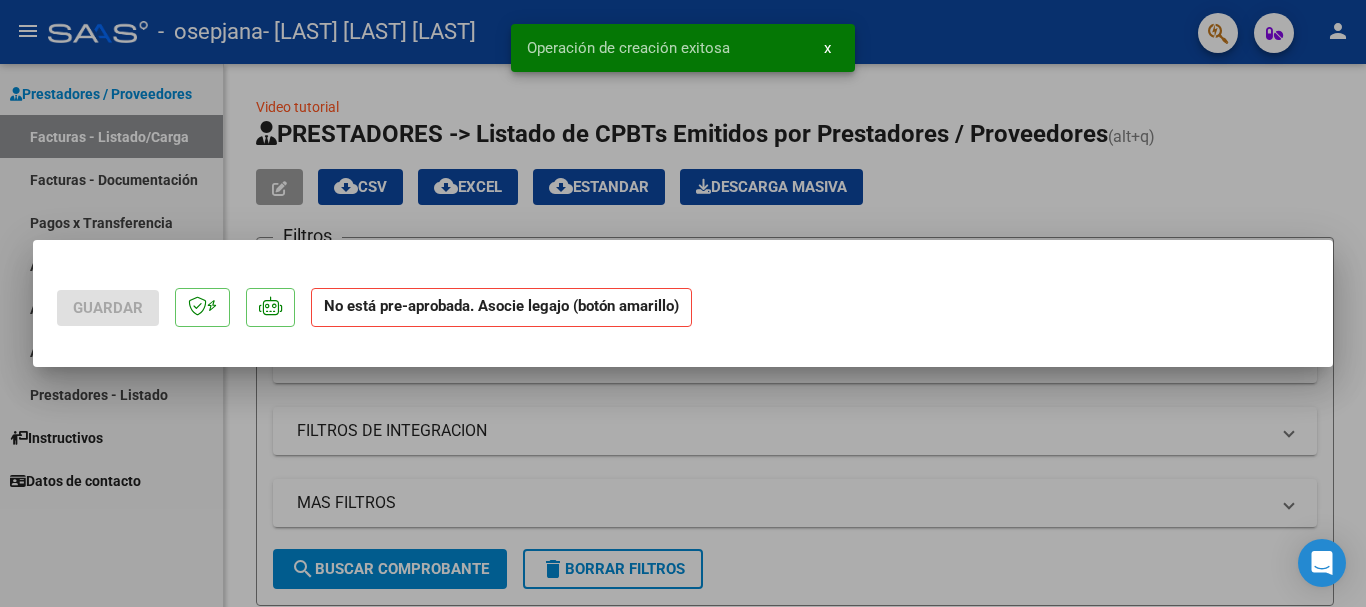 scroll, scrollTop: 0, scrollLeft: 0, axis: both 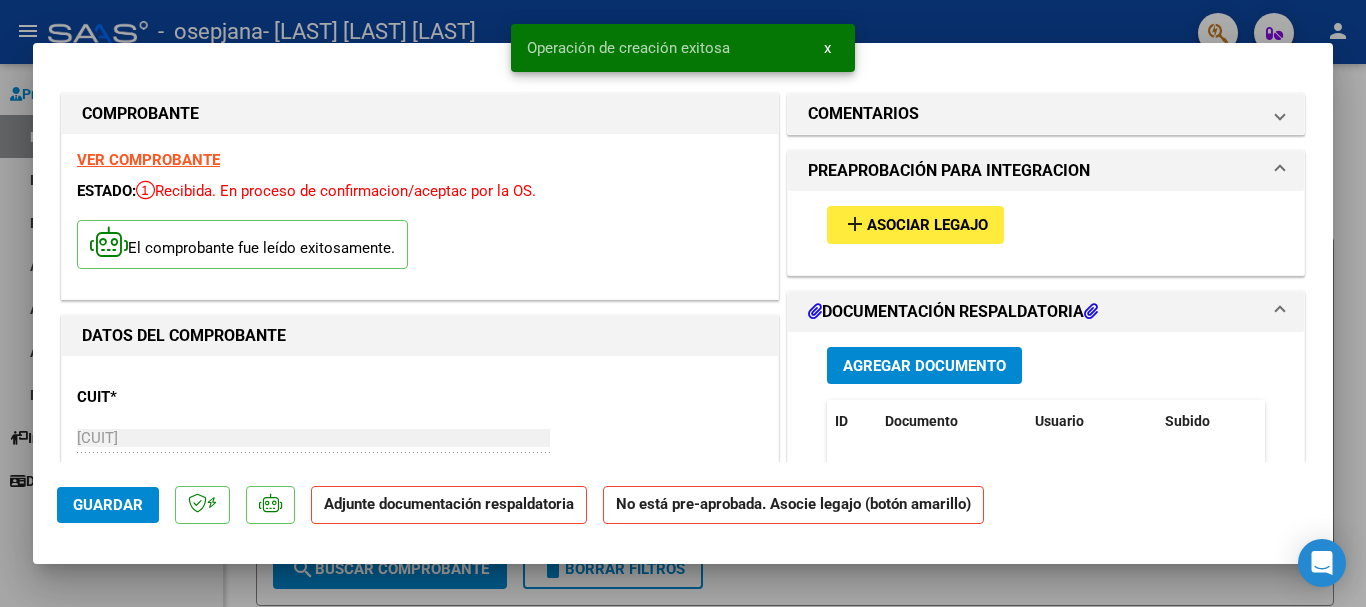 click on "add" at bounding box center (855, 224) 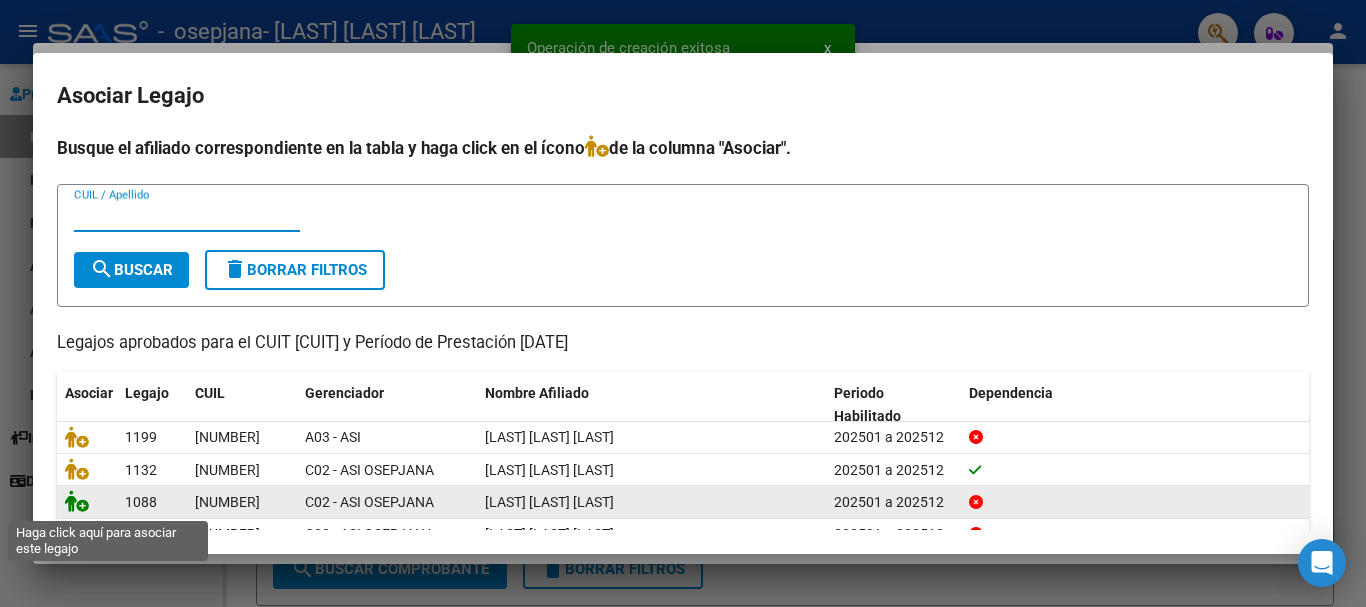 click 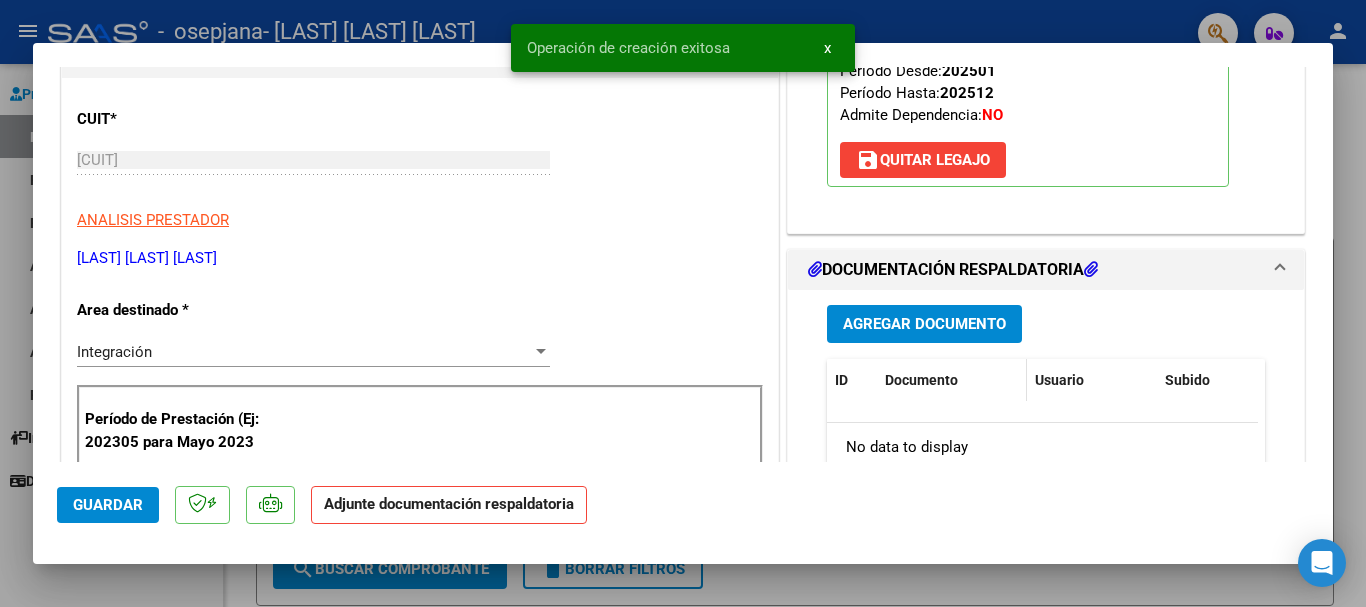scroll, scrollTop: 300, scrollLeft: 0, axis: vertical 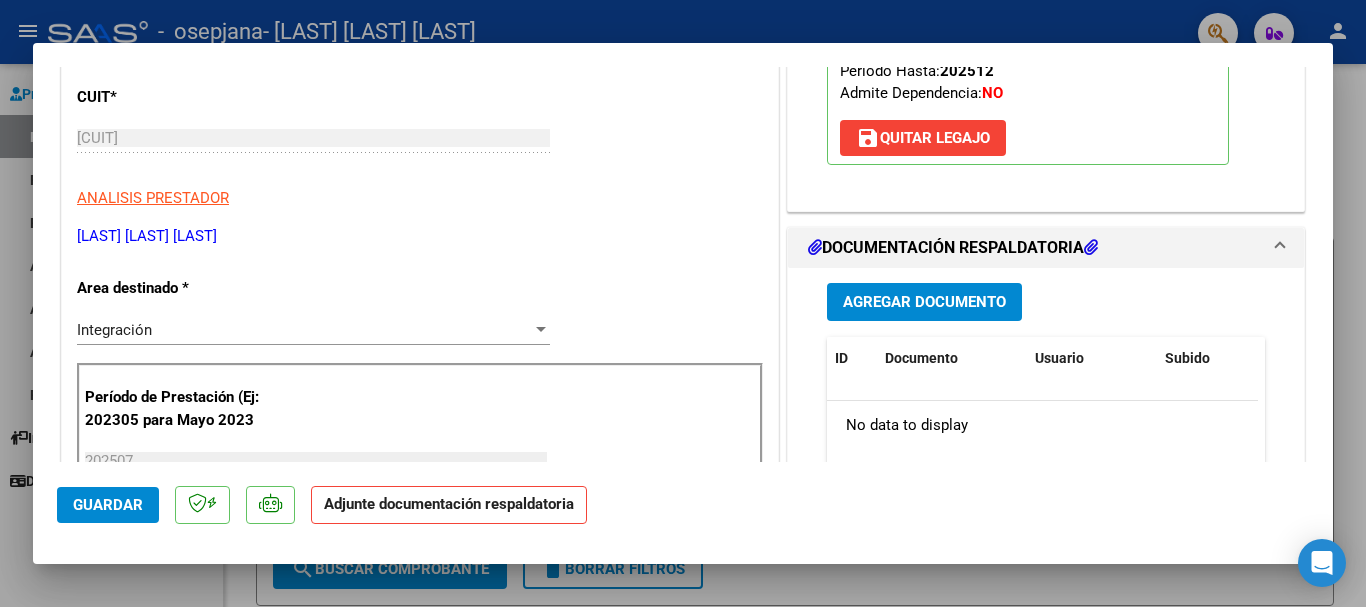 click on "Agregar Documento" at bounding box center [924, 303] 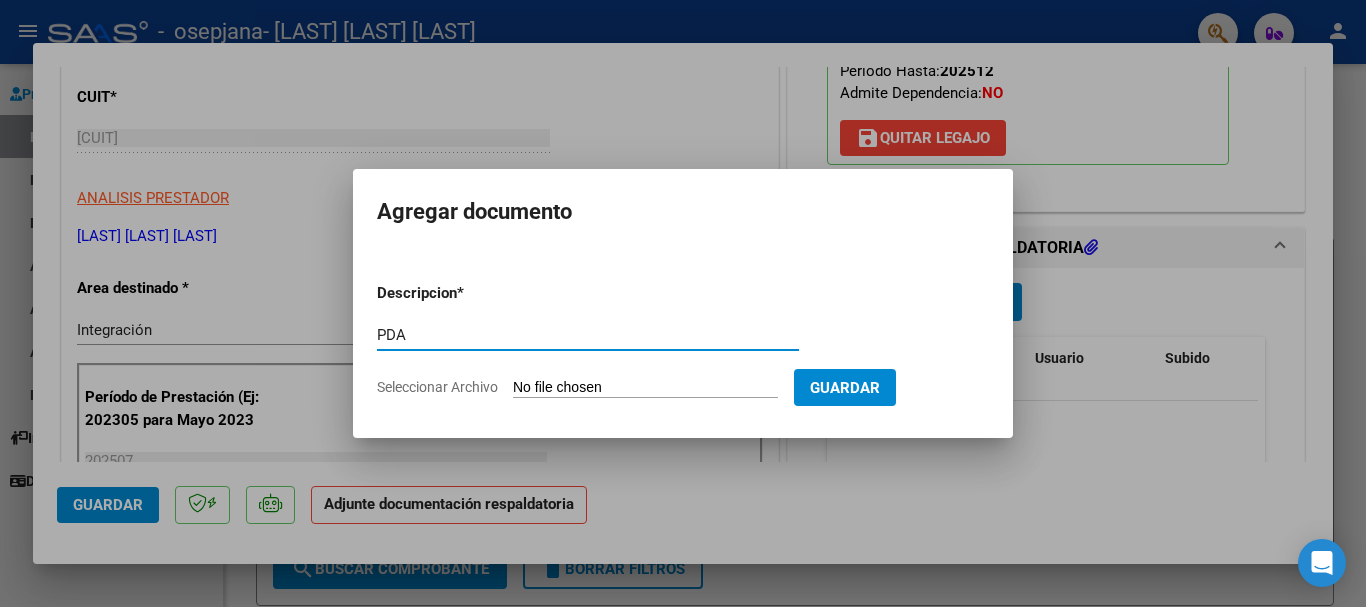 type on "PDA" 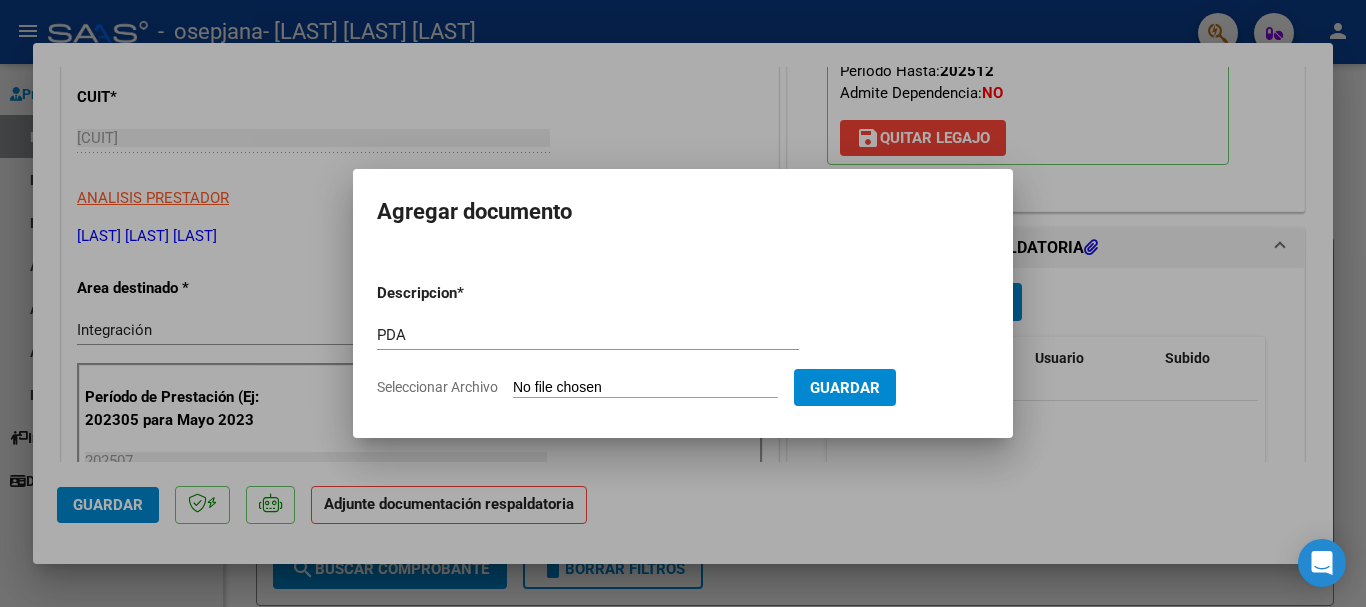 type on "C:\fakepath\Documento 94 (2).pdf" 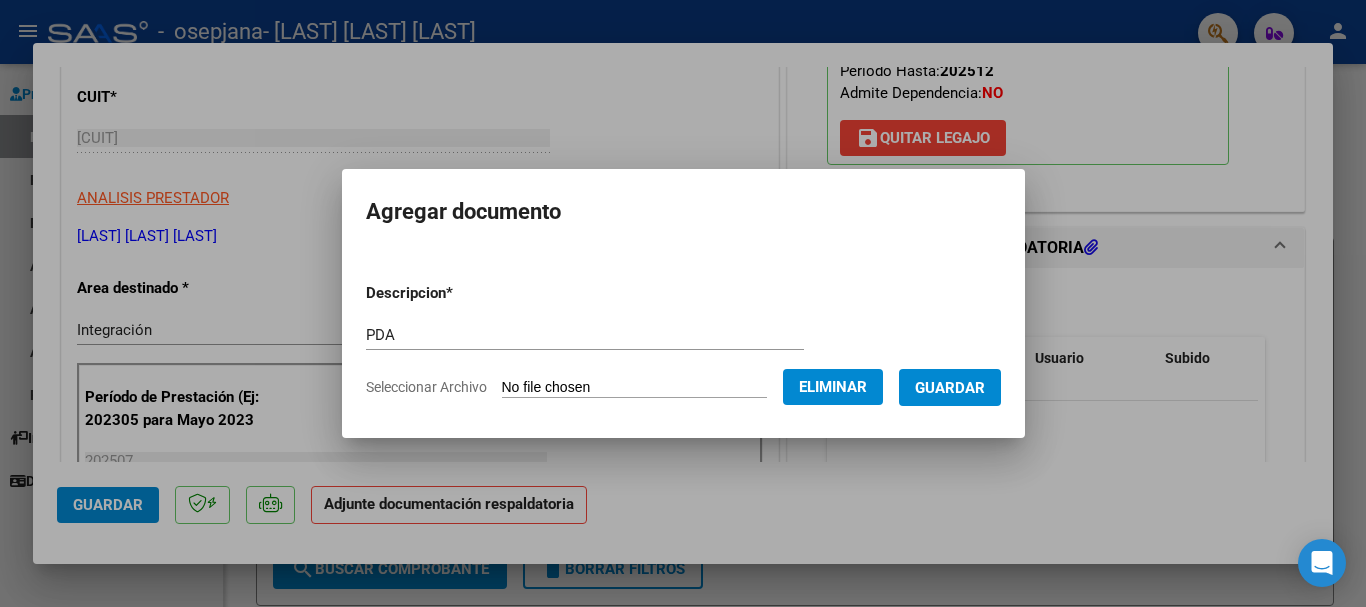 click on "Guardar" at bounding box center (950, 388) 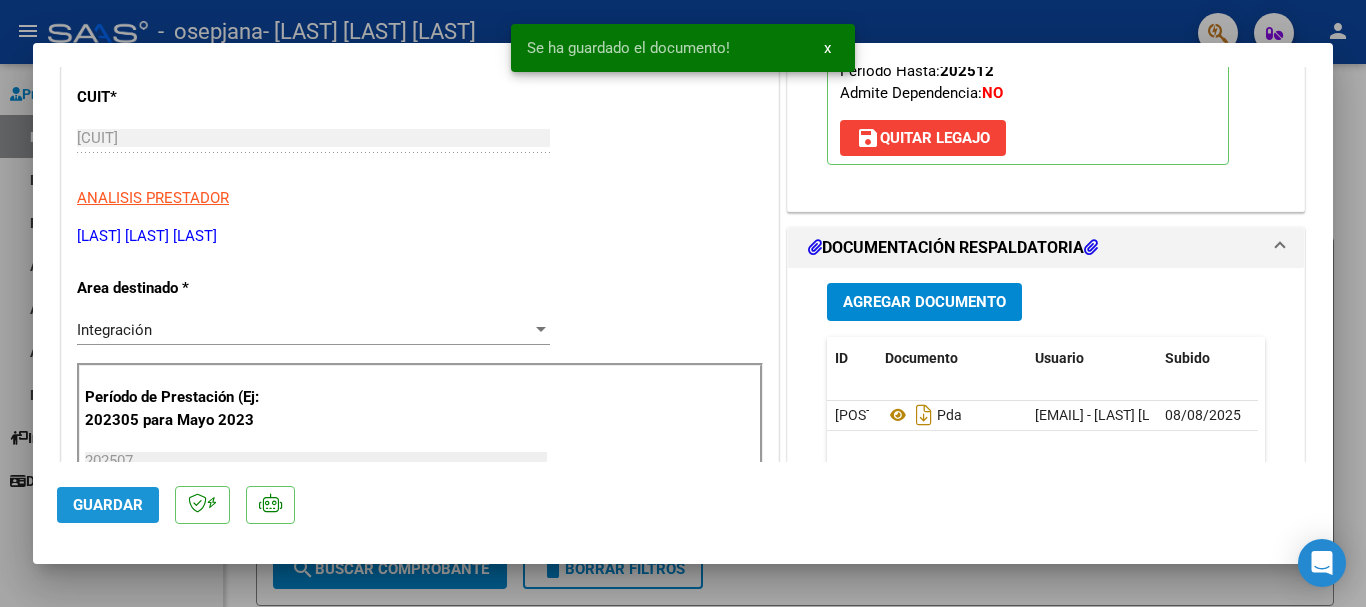 click on "Guardar" 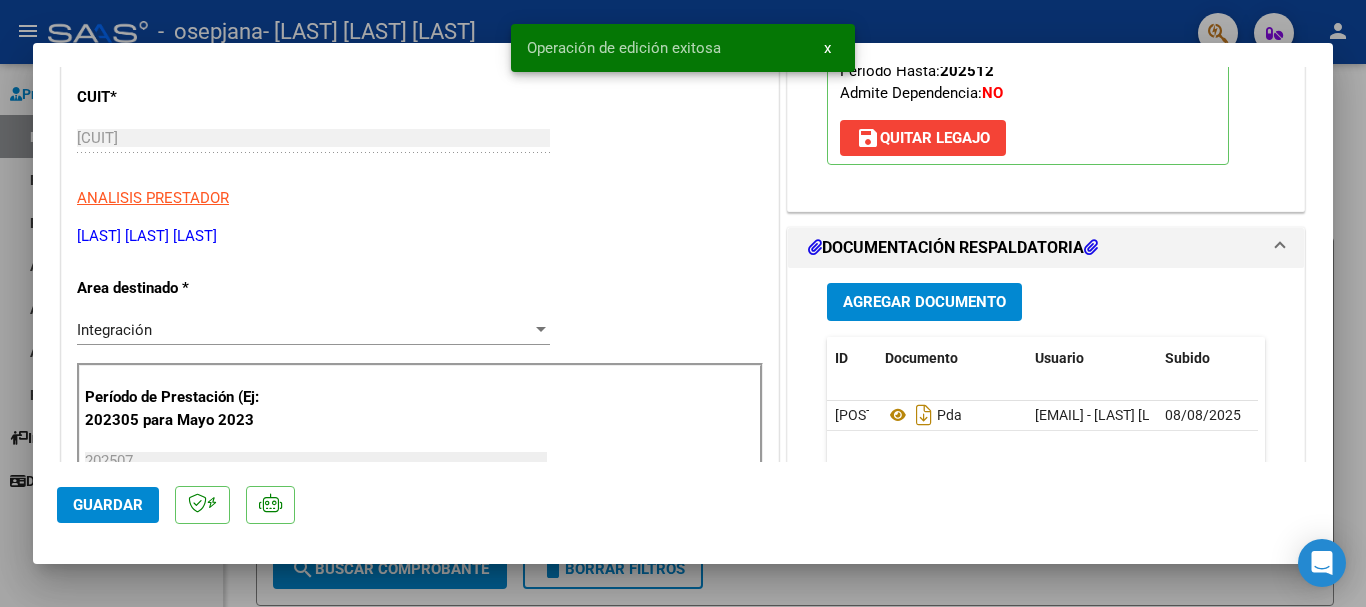 click on "Guardar" 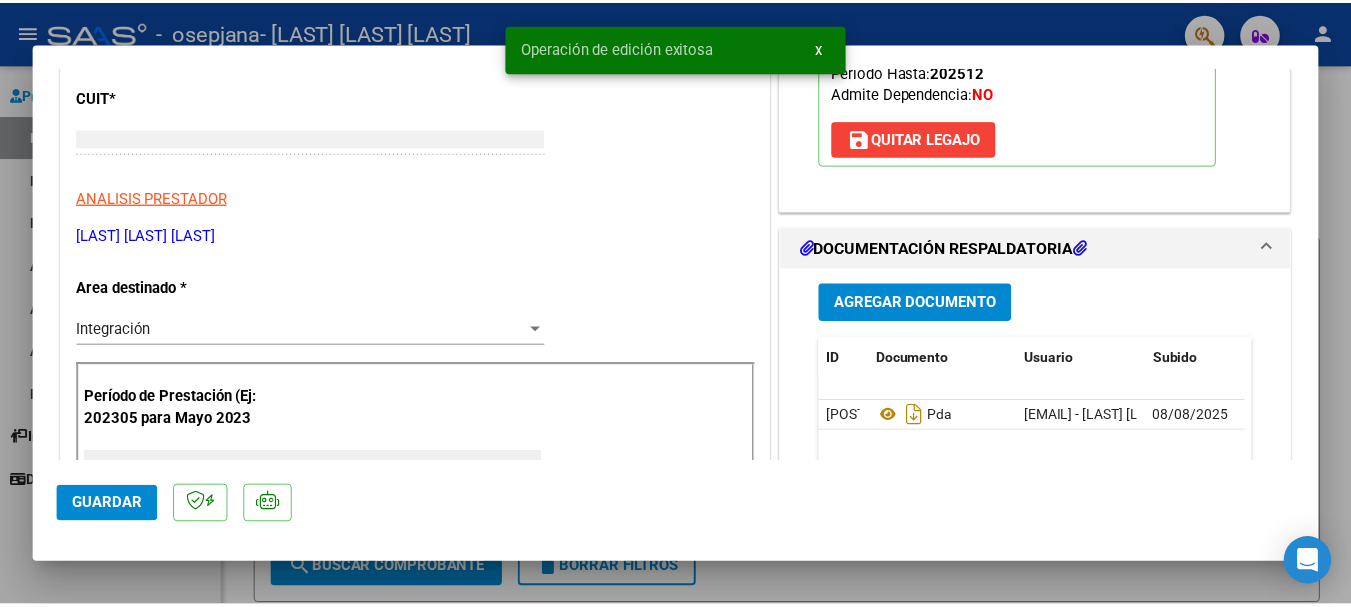 scroll, scrollTop: 239, scrollLeft: 0, axis: vertical 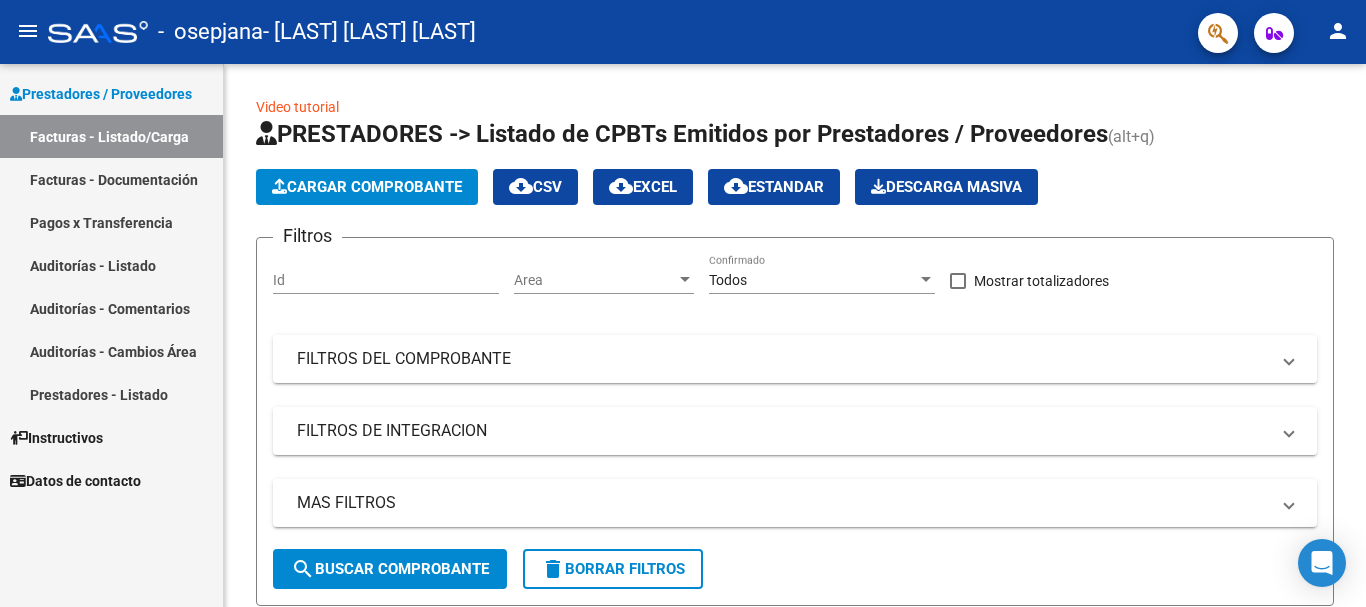 click on "menu -   osepjana   - [LAST] [LAST] [LAST] person" 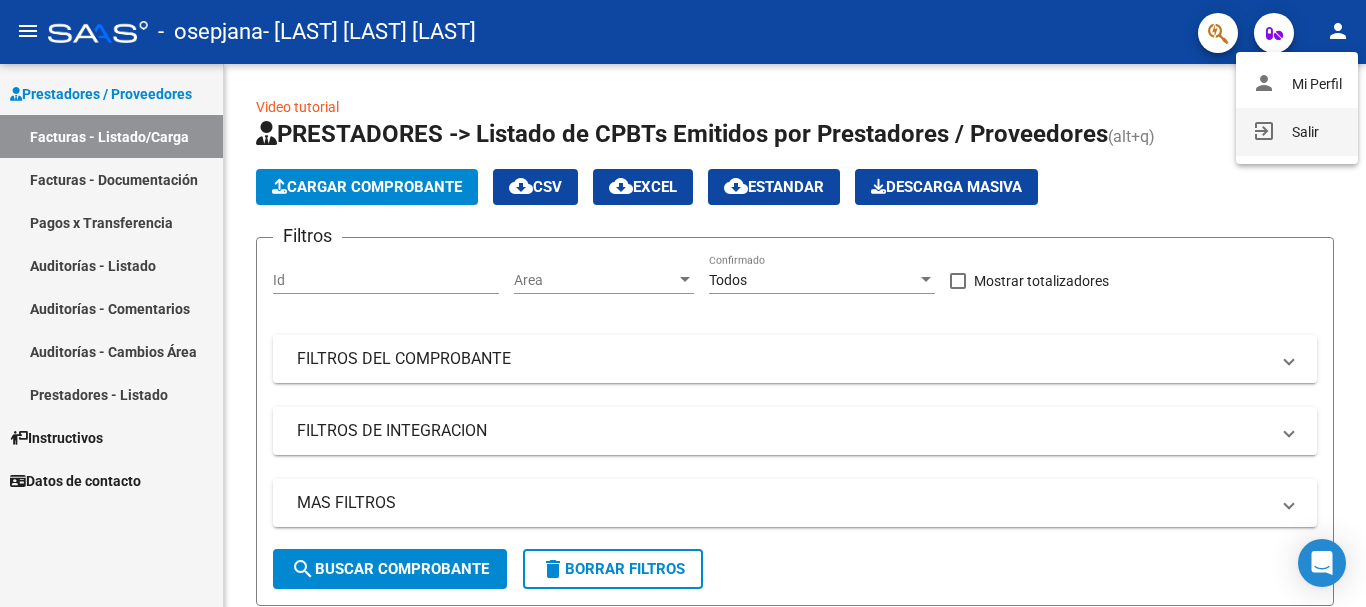 click on "exit_to_app  Salir" at bounding box center (1297, 132) 